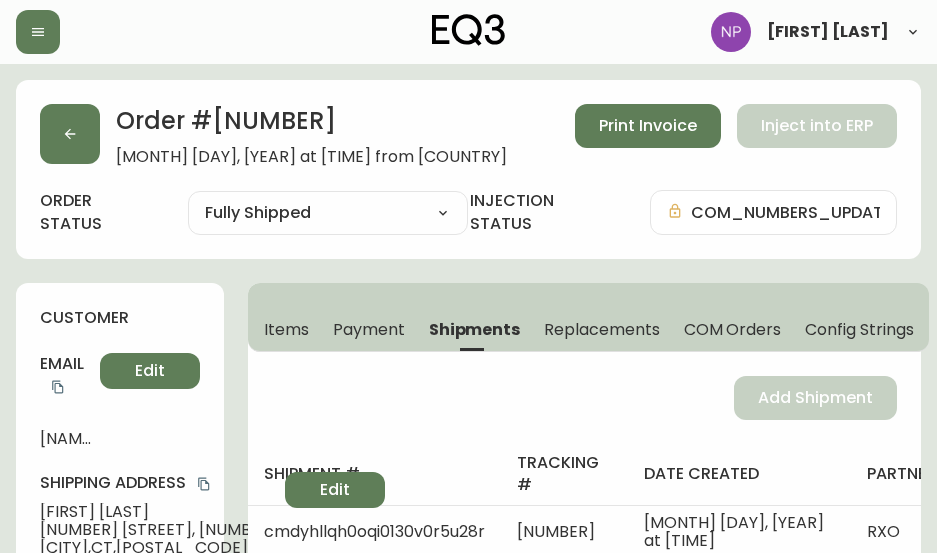 select on "FULLY_SHIPPED" 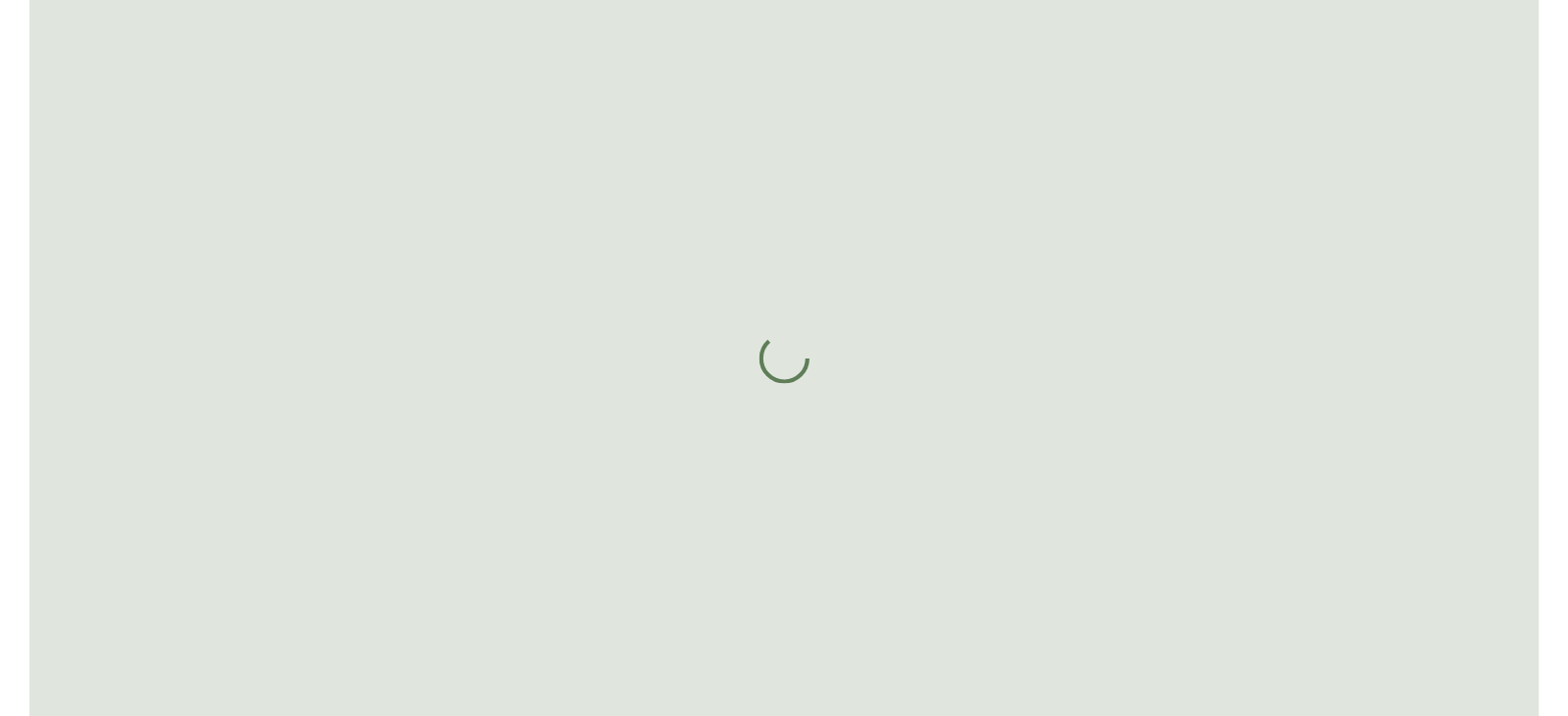 scroll, scrollTop: 0, scrollLeft: 0, axis: both 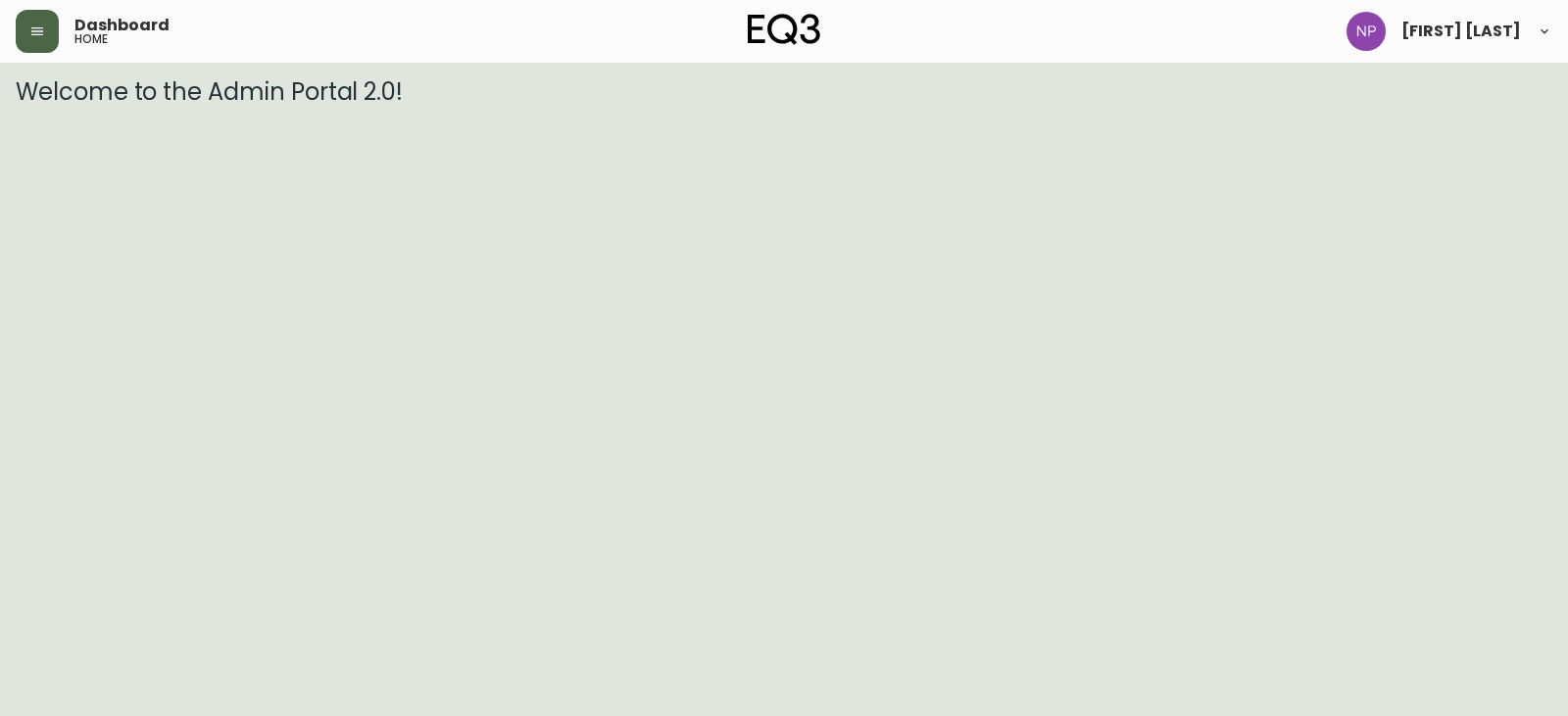 click at bounding box center (37, 31) 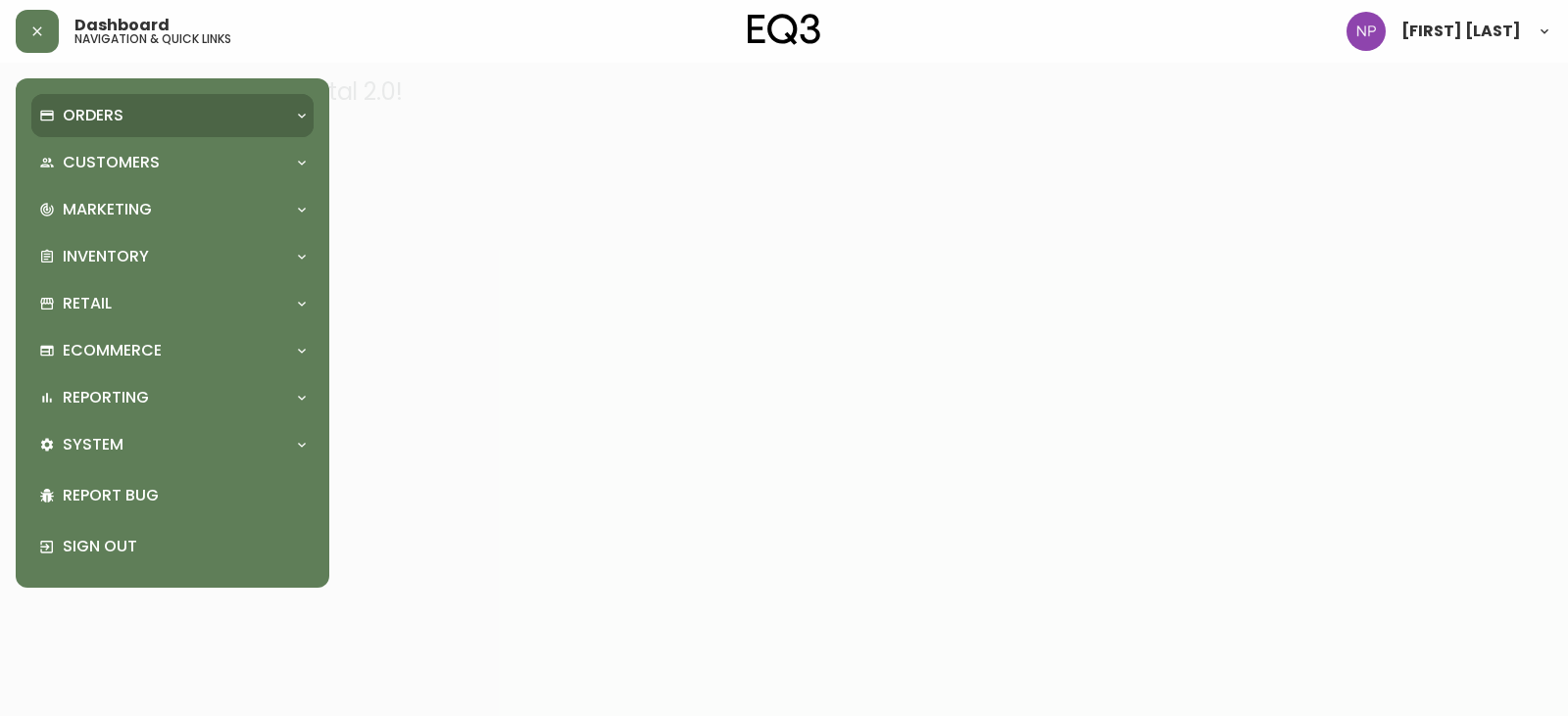 click on "Orders" at bounding box center [93, 116] 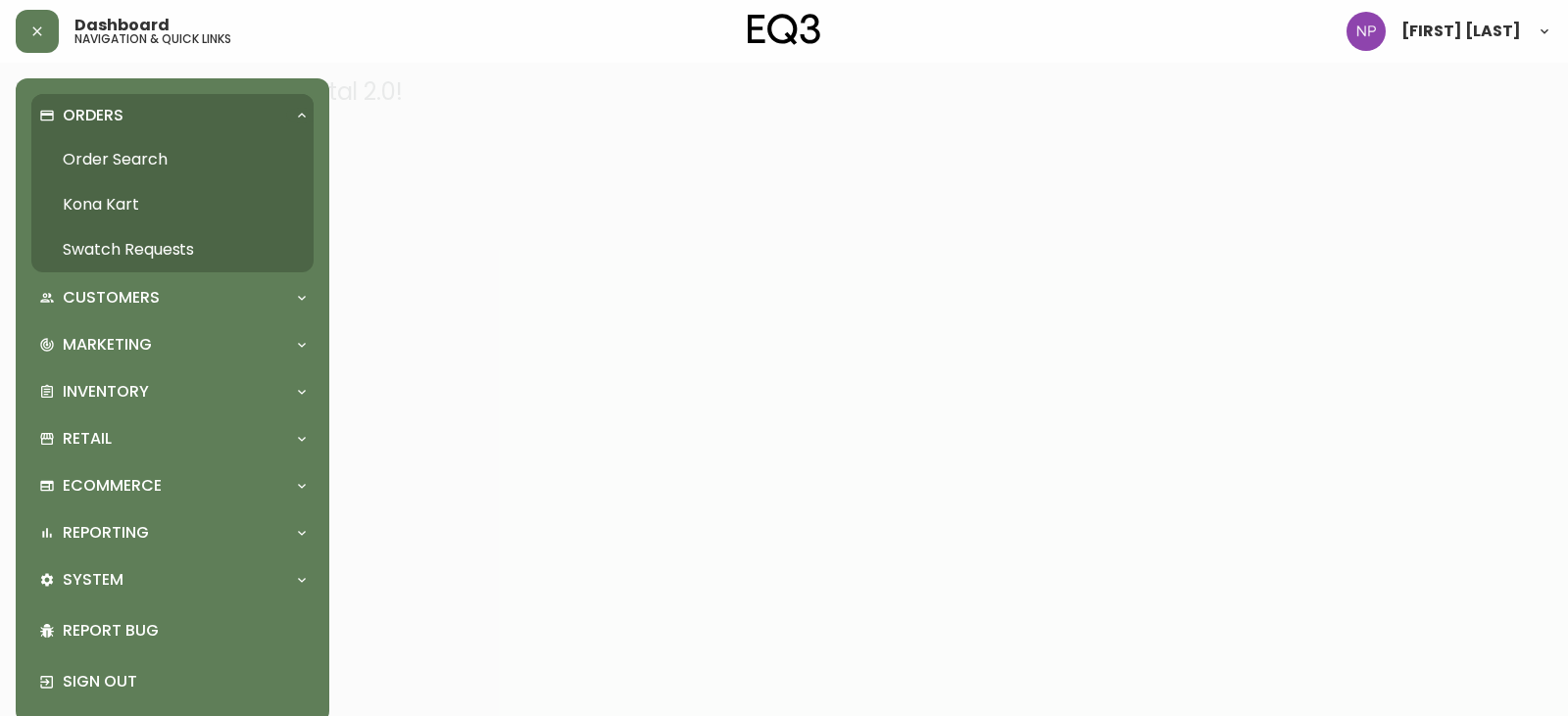 click on "Order Search" at bounding box center (172, 160) 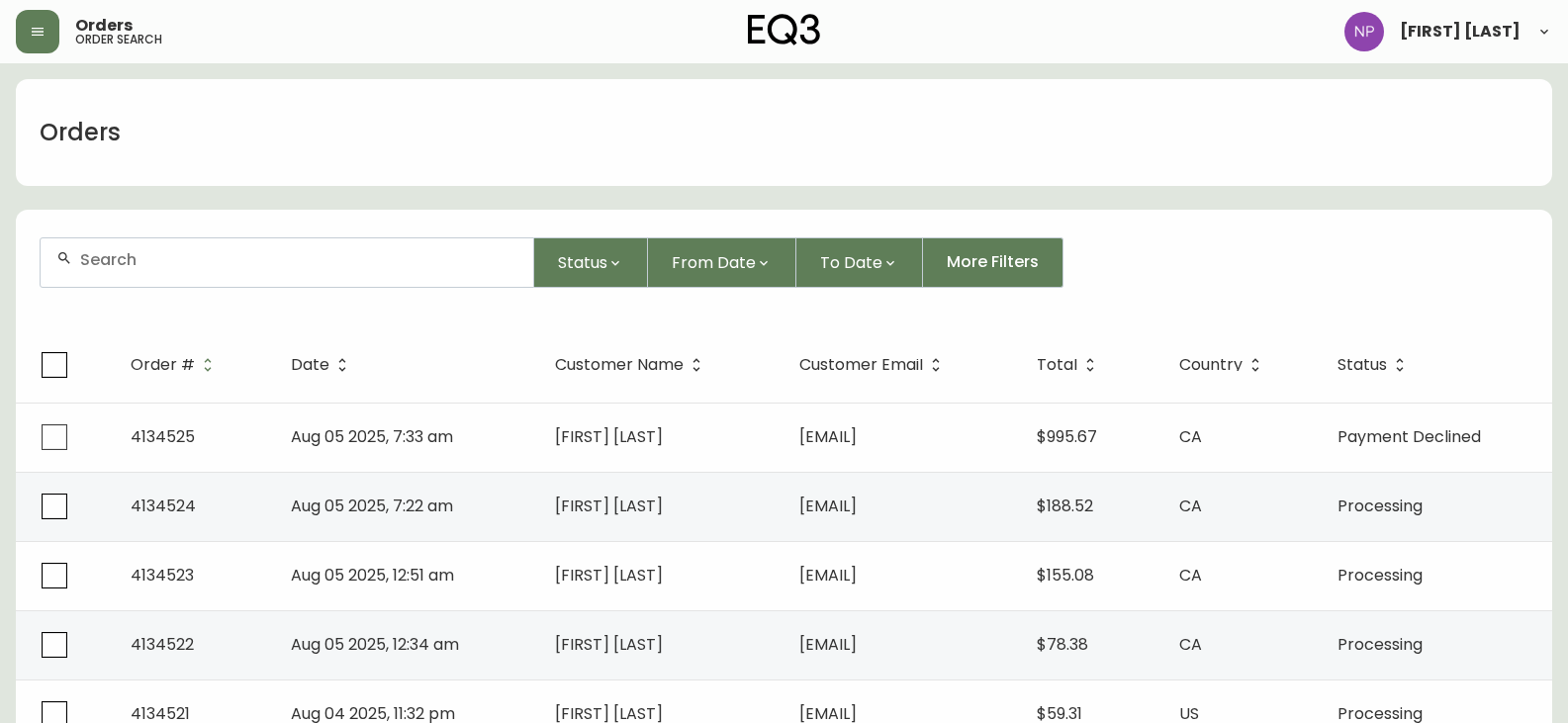 click on "Status From Date To Date More Filters" at bounding box center [784, 270] 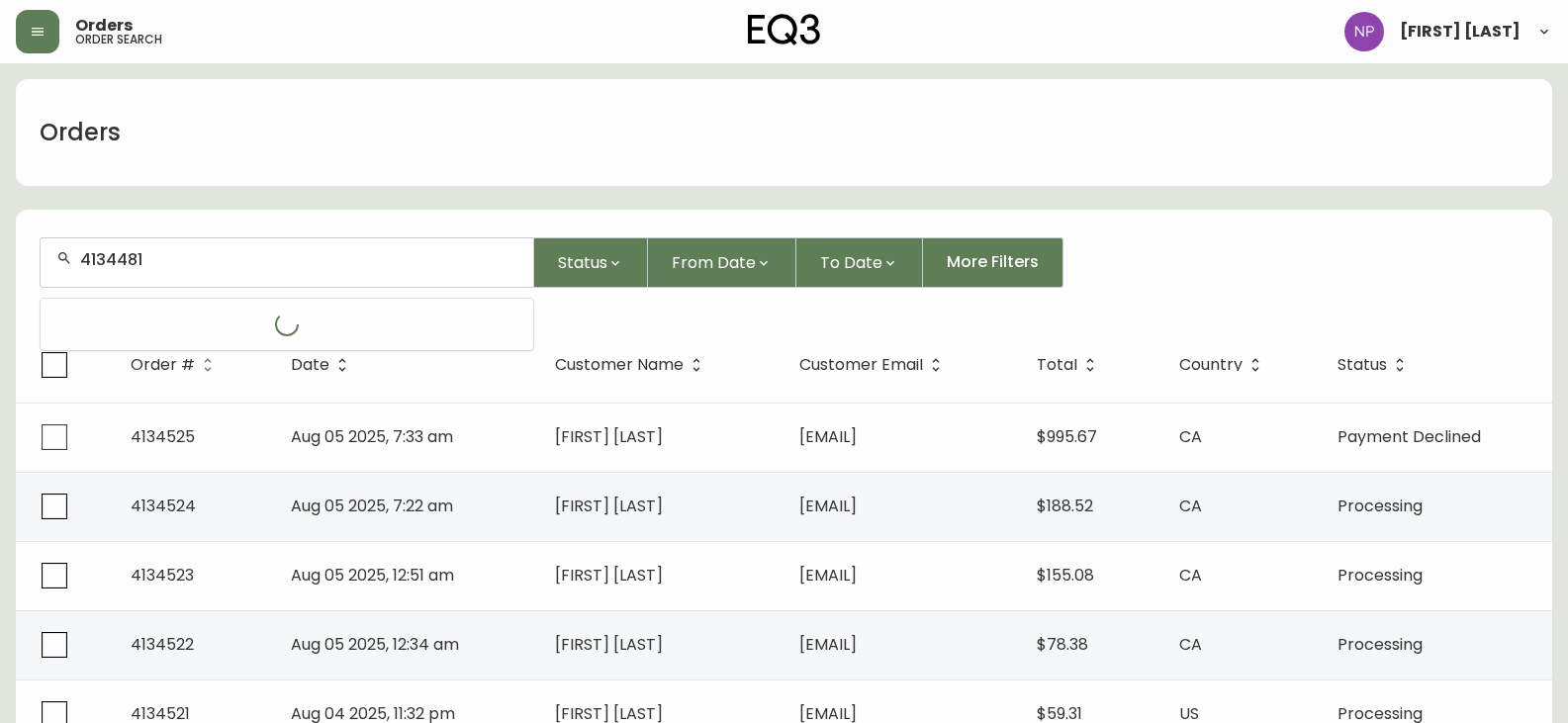 type on "4134481" 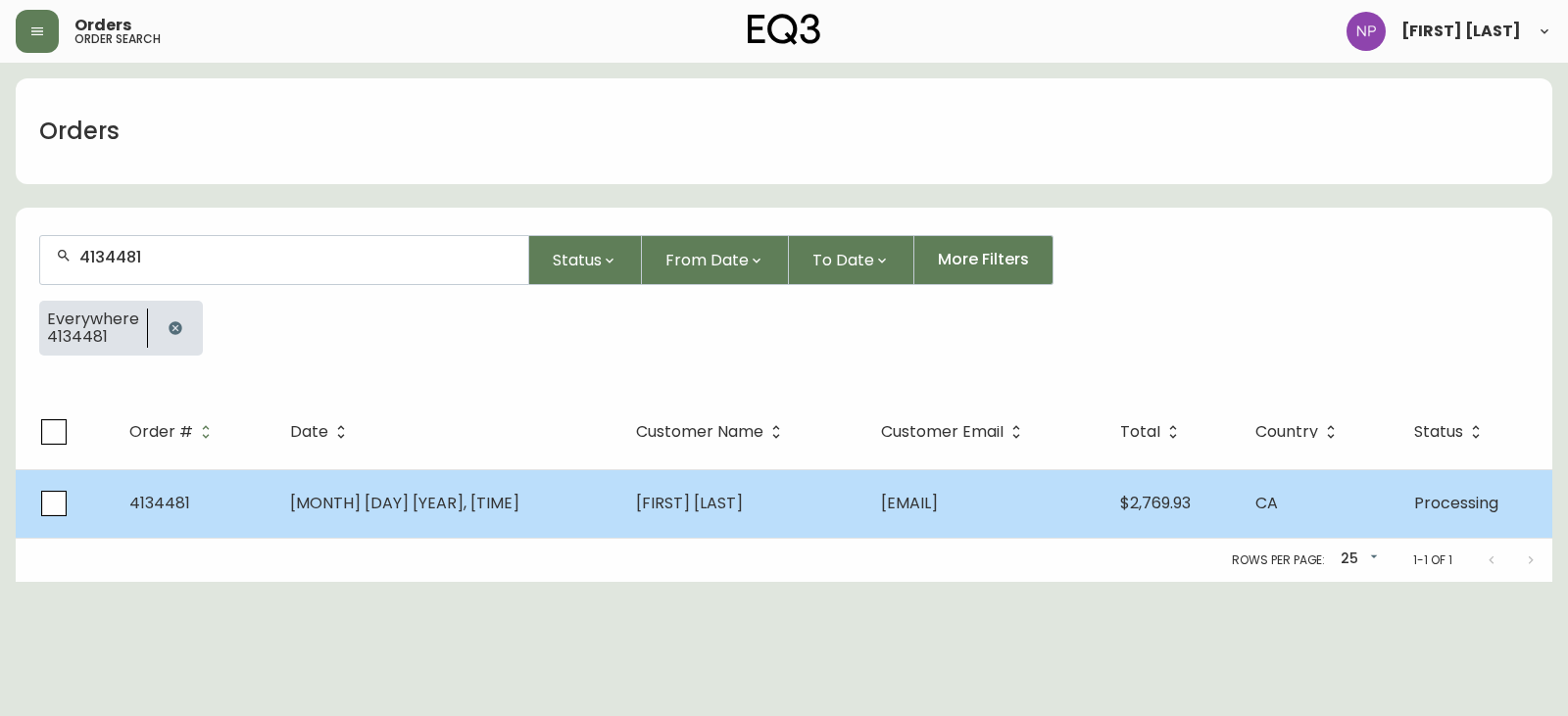 click on "[MONTH] [DAY] [YEAR], [TIME]" at bounding box center [448, 503] 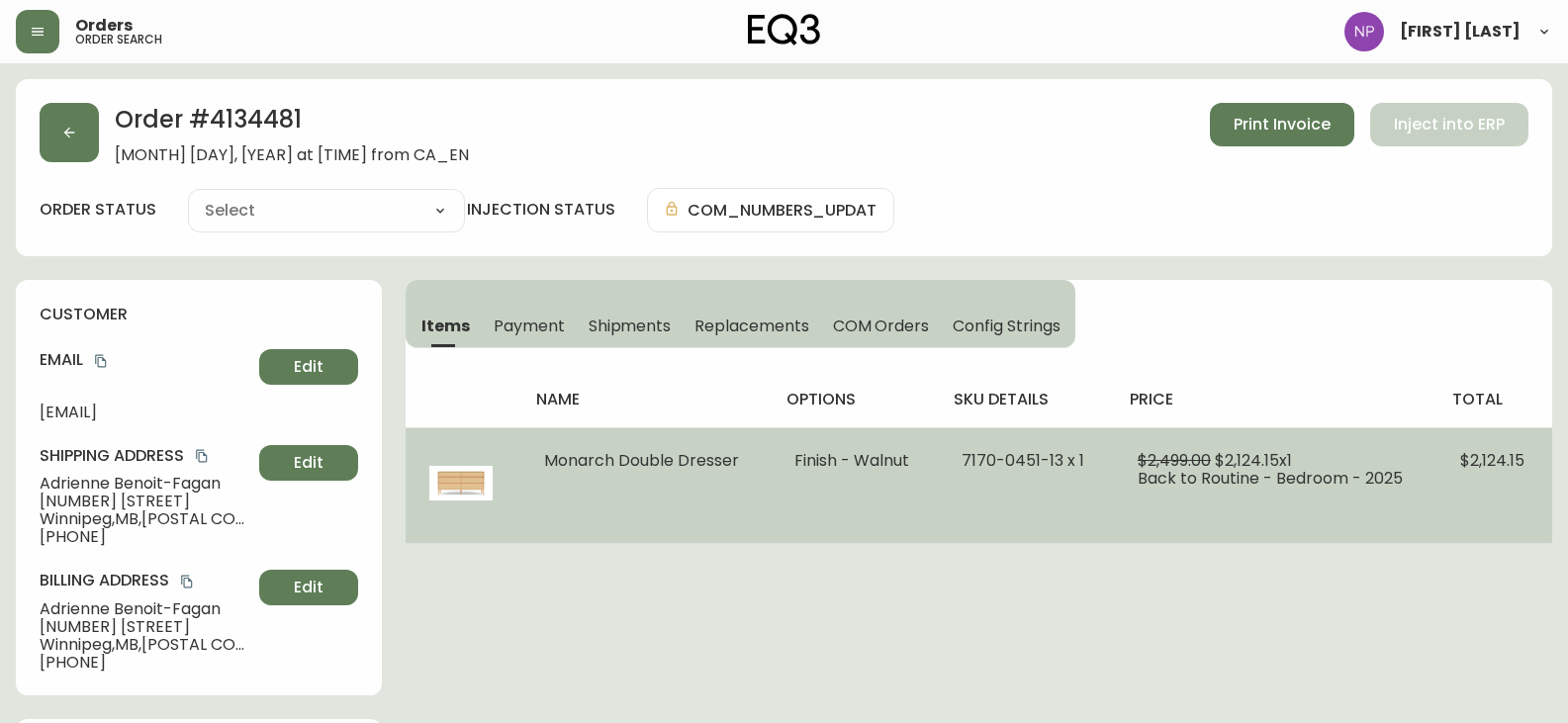 type on "Processing" 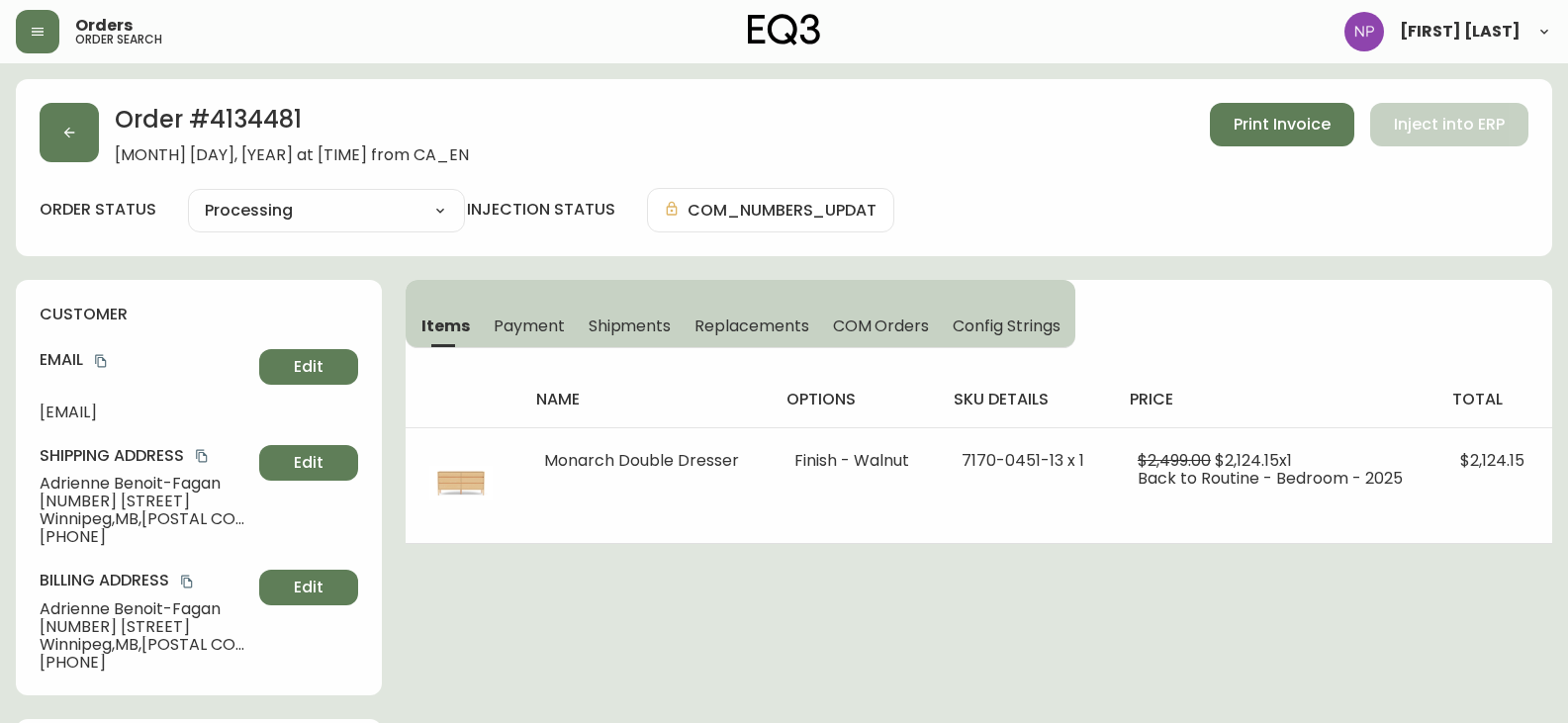 select on "PROCESSING" 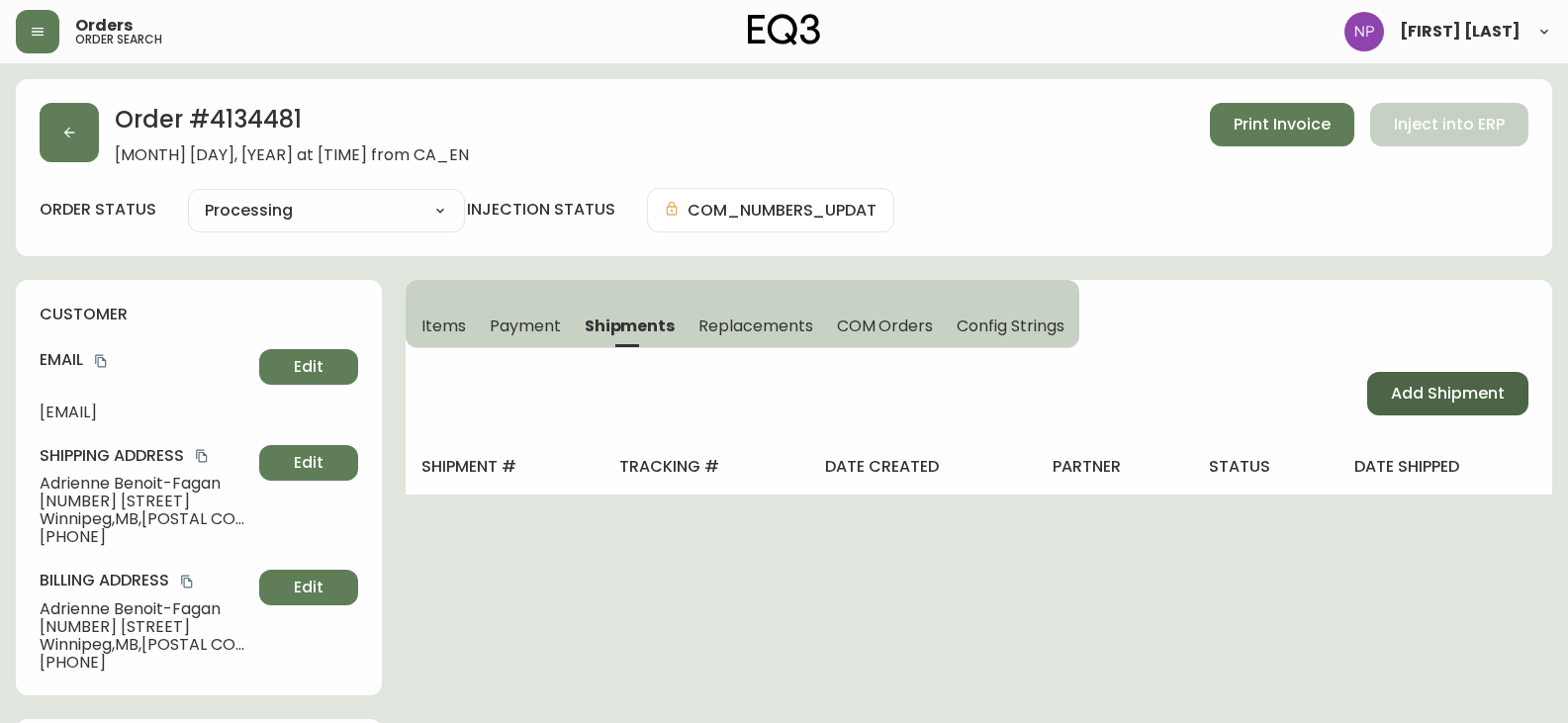 click on "Add Shipment" at bounding box center [1447, 394] 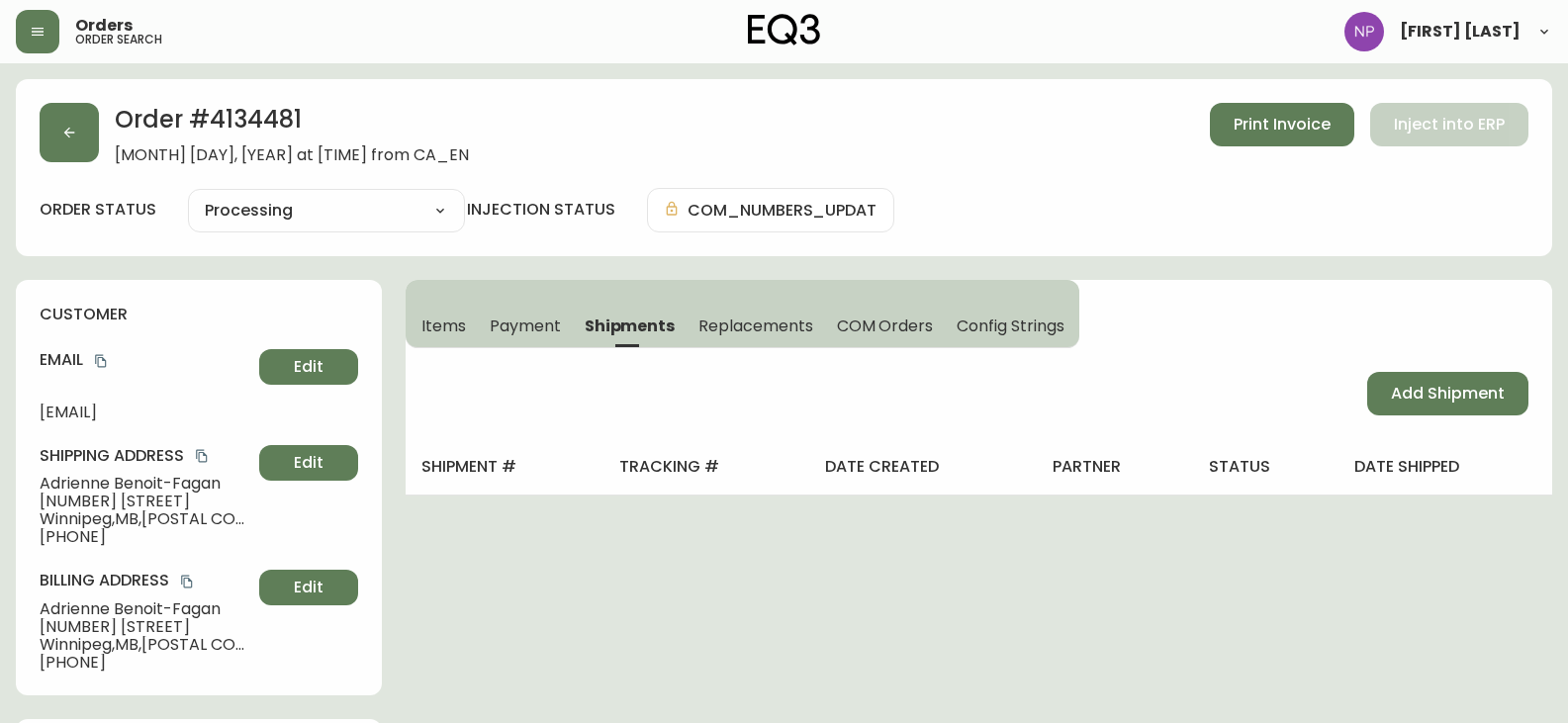 select on "PENDING" 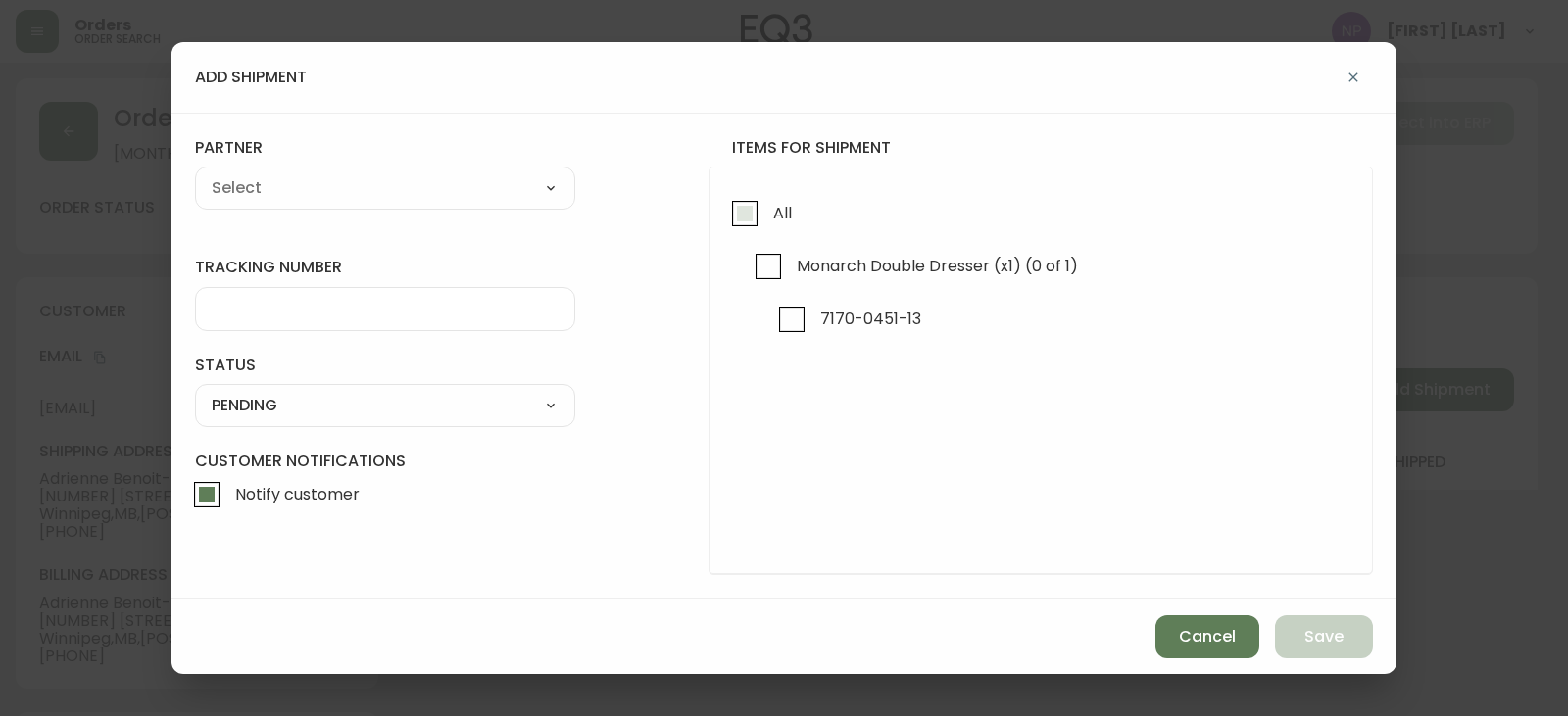 click on "All" at bounding box center [745, 214] 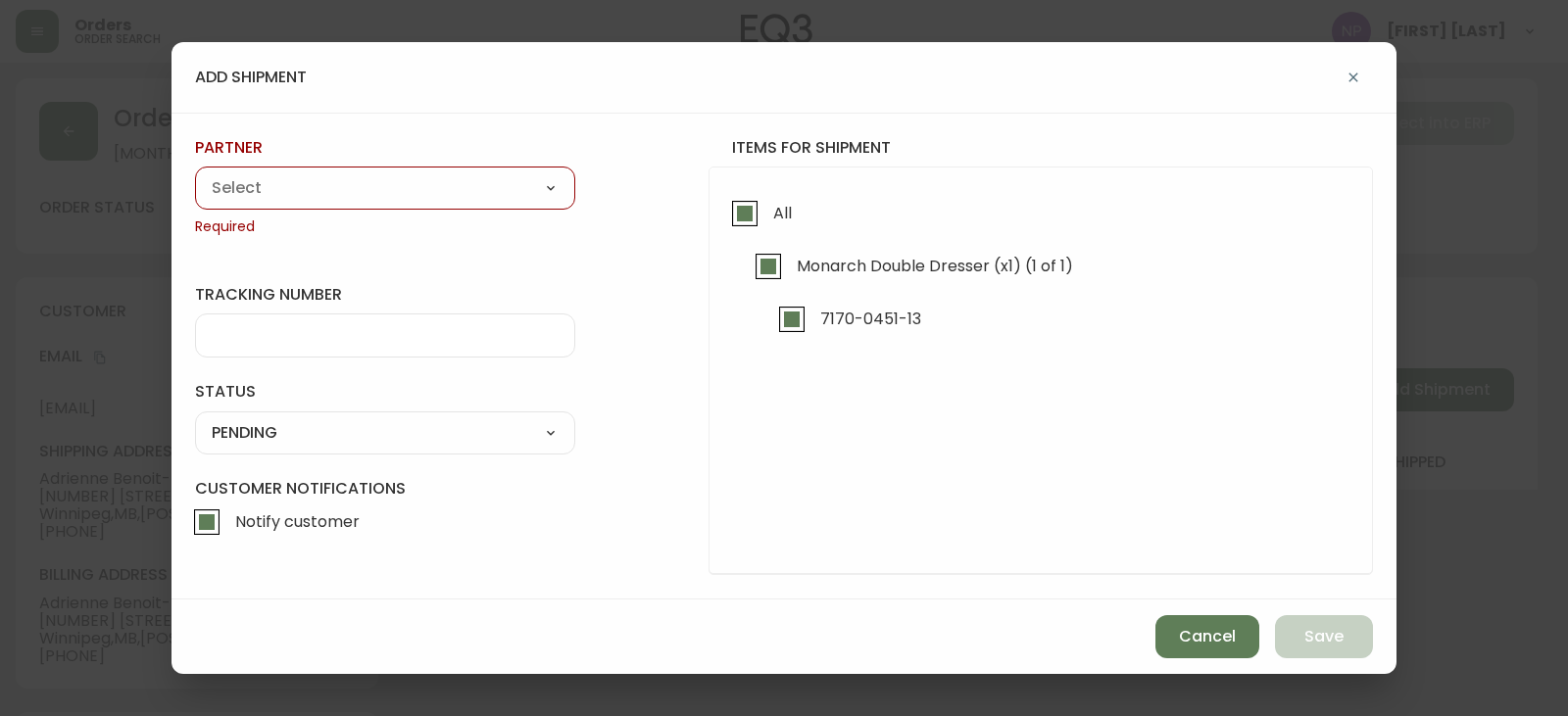 click on "A Move to Remember LLC ABF Freight Alero C.H. Robinson Canada Post CDS Ceva Logisitcs DELS DHL Encompass Logistics EQ3 EXPRESS INSTALLATION SERVICES FedEx FedEx US - Signature Required Gardewine Herman Miller High Energy Transport JB Hunt JC Movers LOGISTIC SPECIALTY FREIGHT Loll Designs Manitoulin Transport Metro Last Mile MoveMate Overland West PFS Portobello Home R&N Trucking Ltd. RXO Steinman Transportation Ltd. Transource Freightways Transport Guy Lajeunesse TST Overland UPS Western Logisitcs" at bounding box center (385, 188) 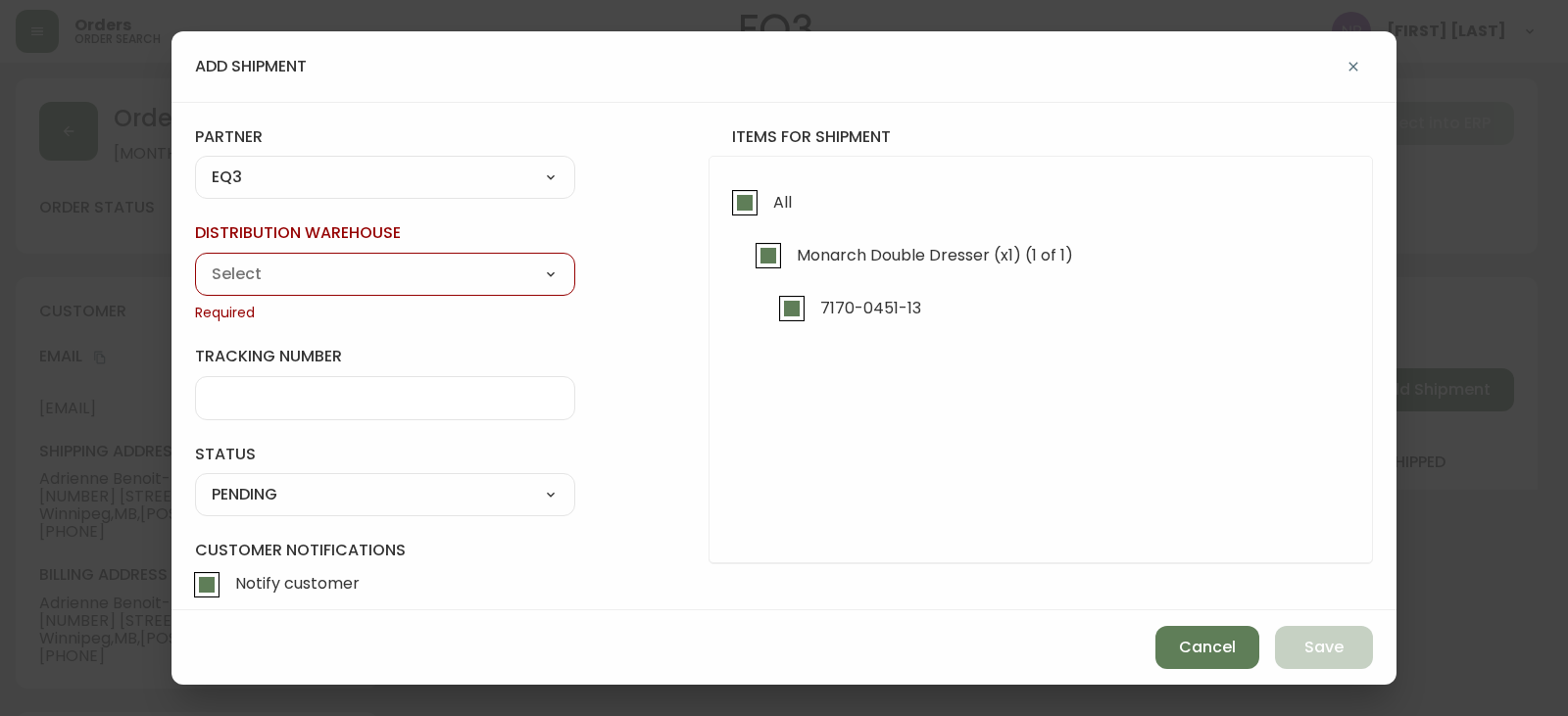 drag, startPoint x: 244, startPoint y: 263, endPoint x: 254, endPoint y: 271, distance: 12.806248 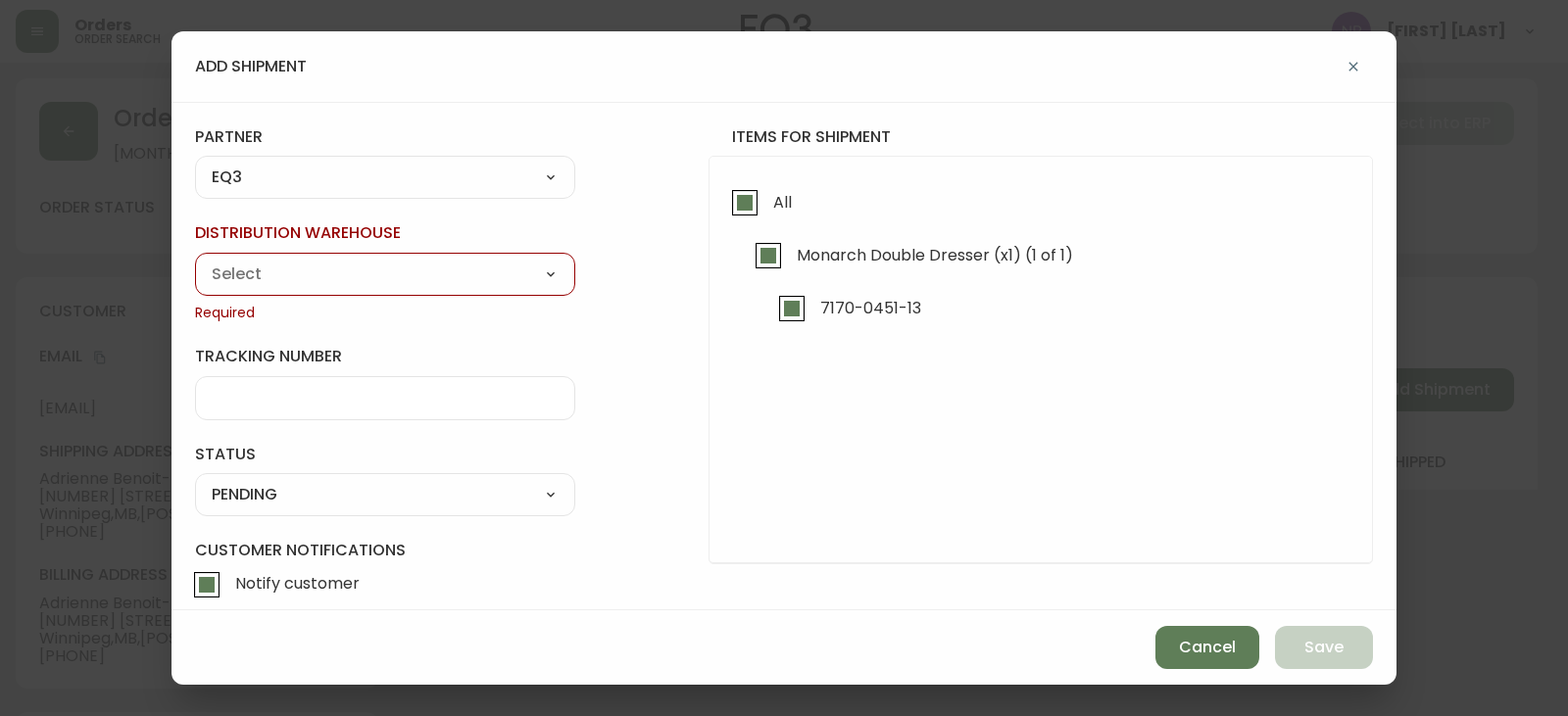 select on "ck98uz8nb00023kl9agli5rk9" 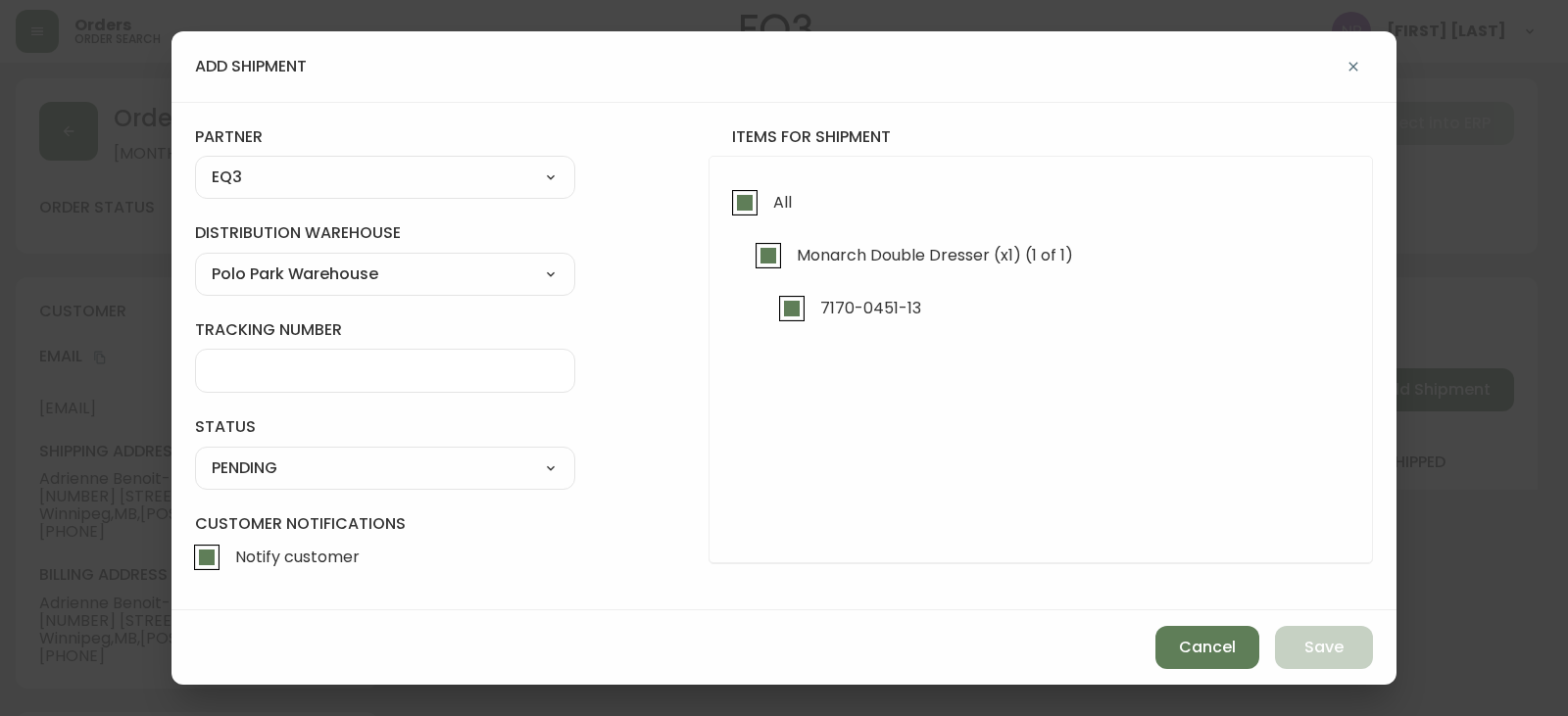 click on "SHIPPED PENDING CANCELLED" at bounding box center [385, 468] 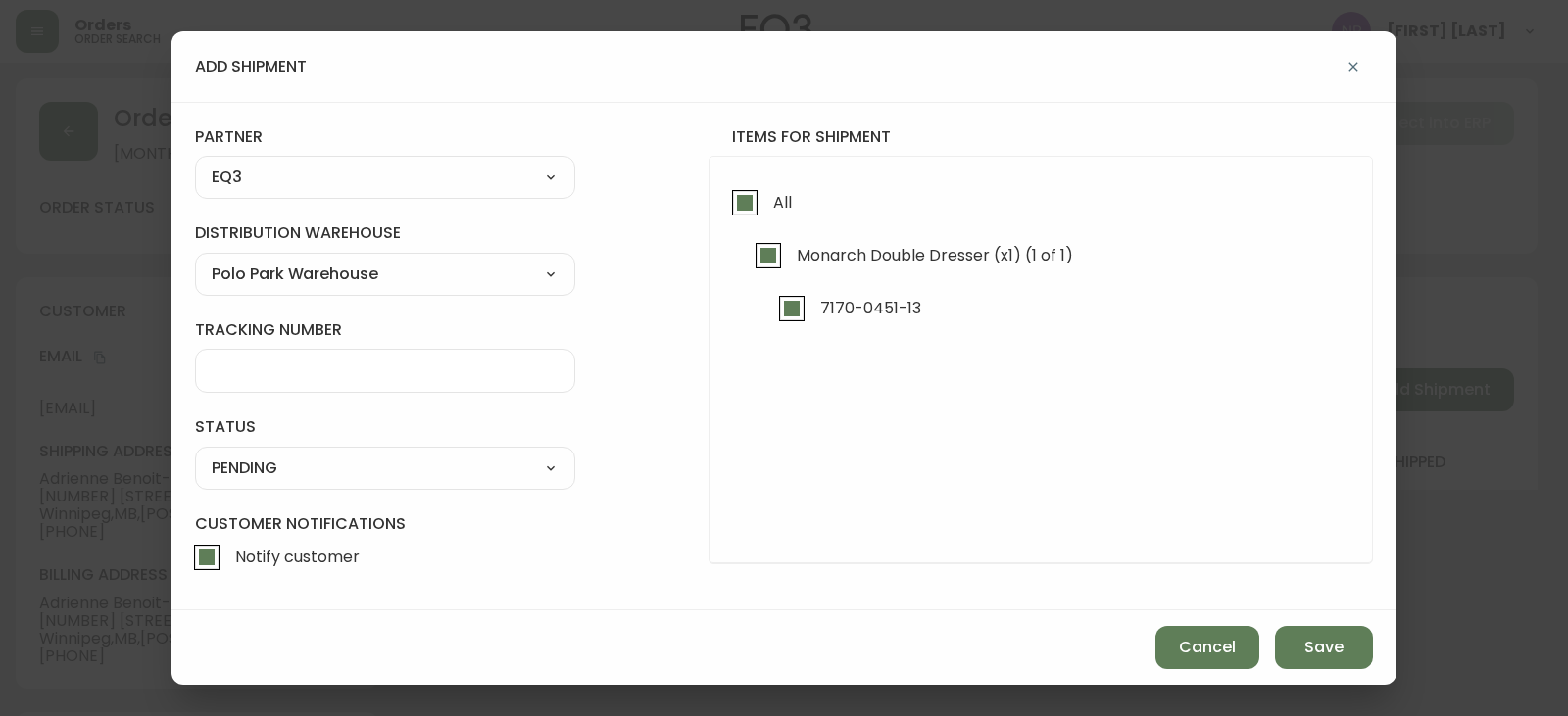 click on "SHIPPED PENDING CANCELLED" at bounding box center [385, 468] 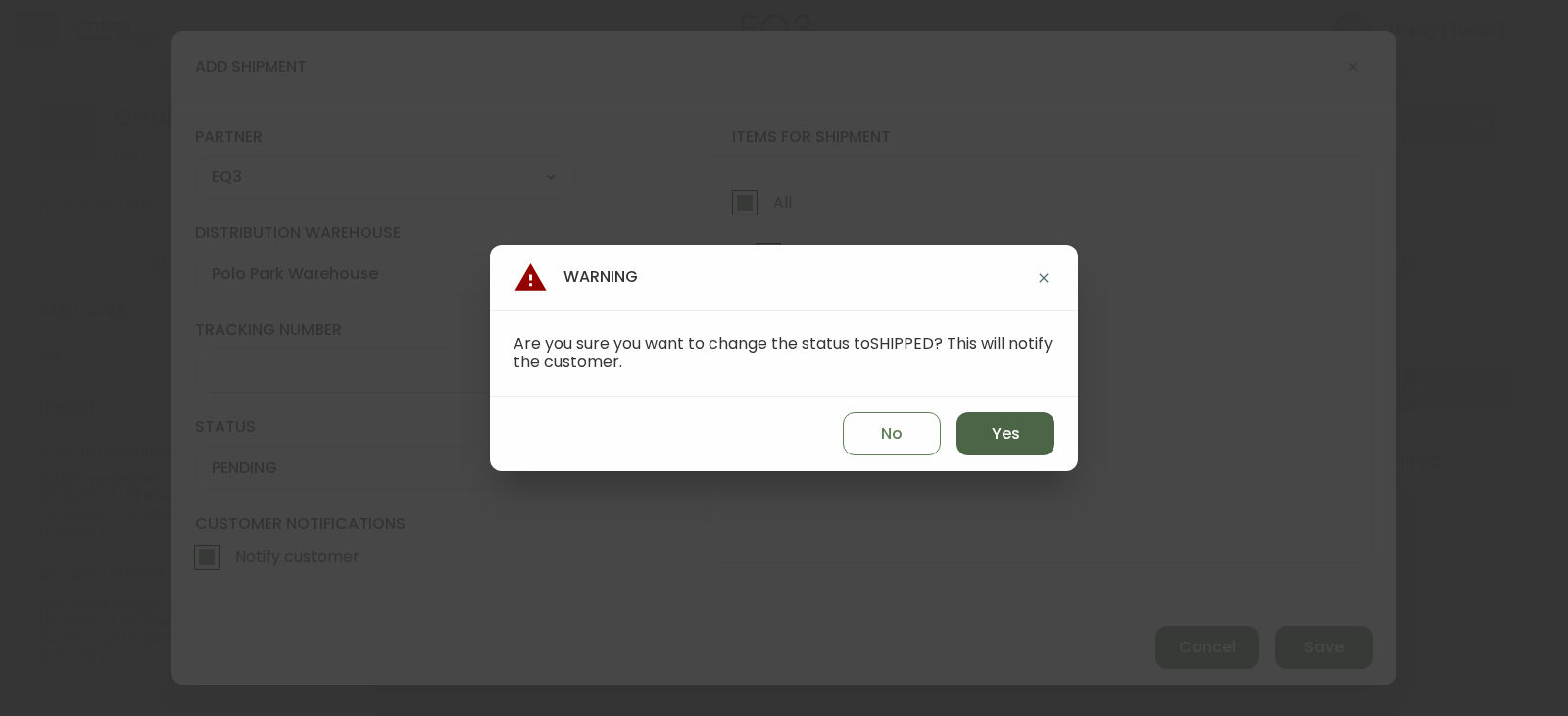 click on "Yes" at bounding box center (1005, 434) 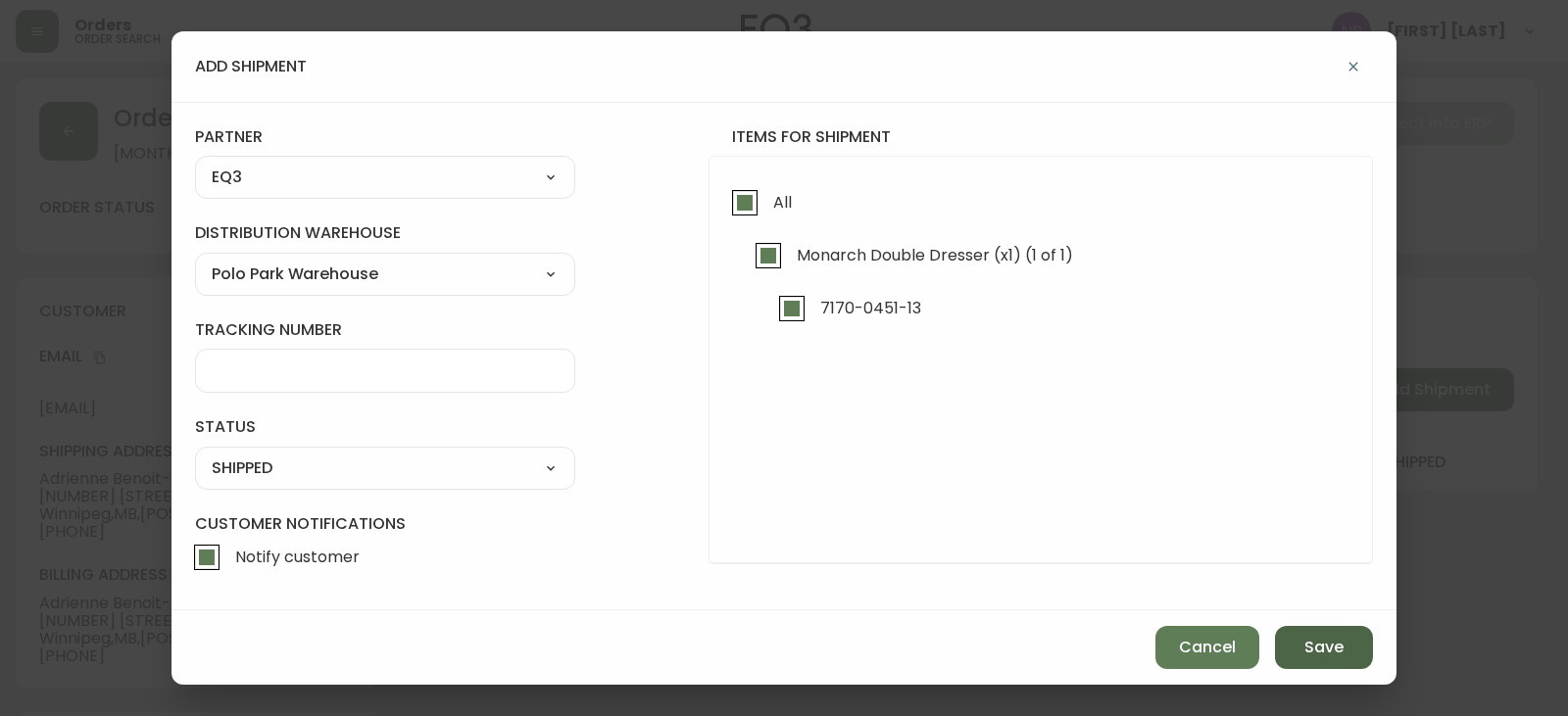 click on "Save" at bounding box center (1324, 647) 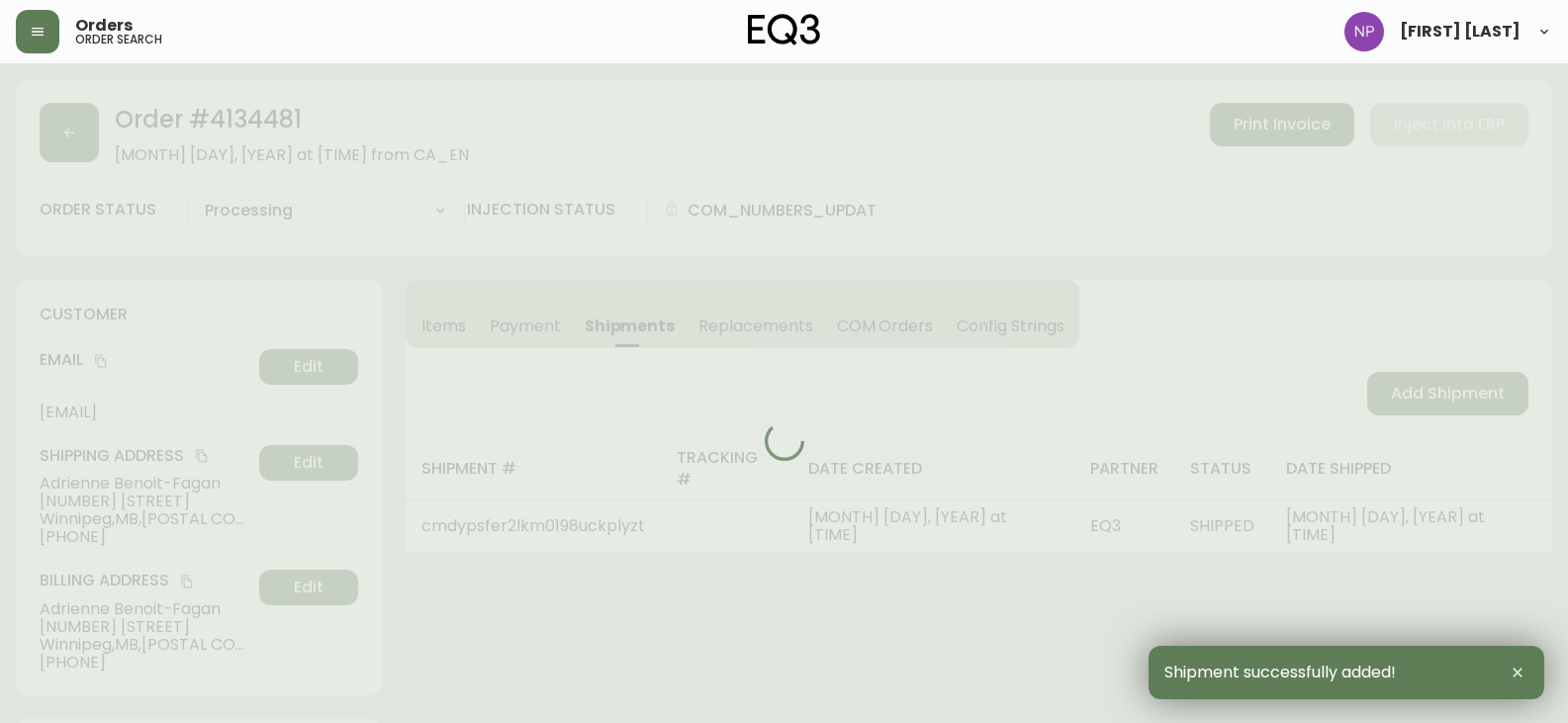 type on "Fully Shipped" 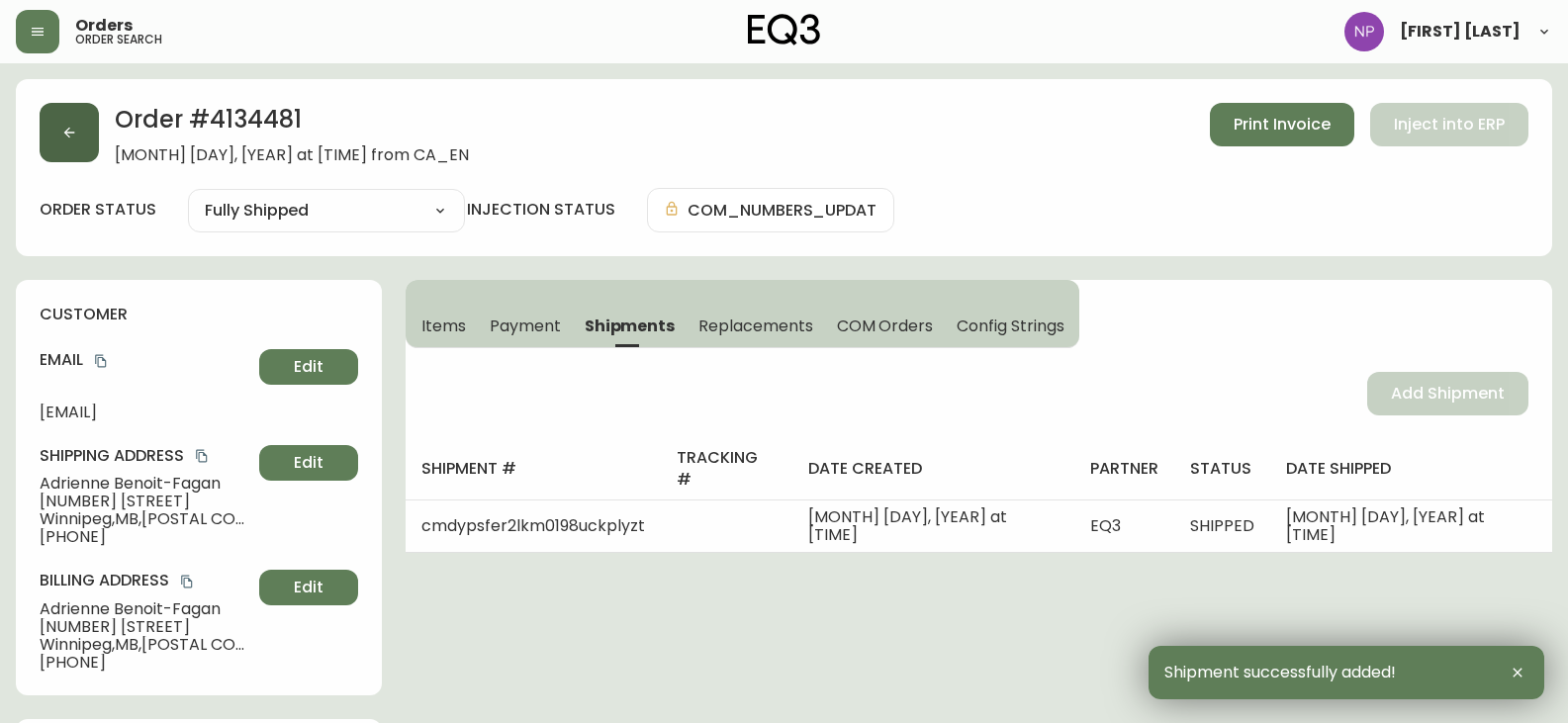 click at bounding box center [69, 133] 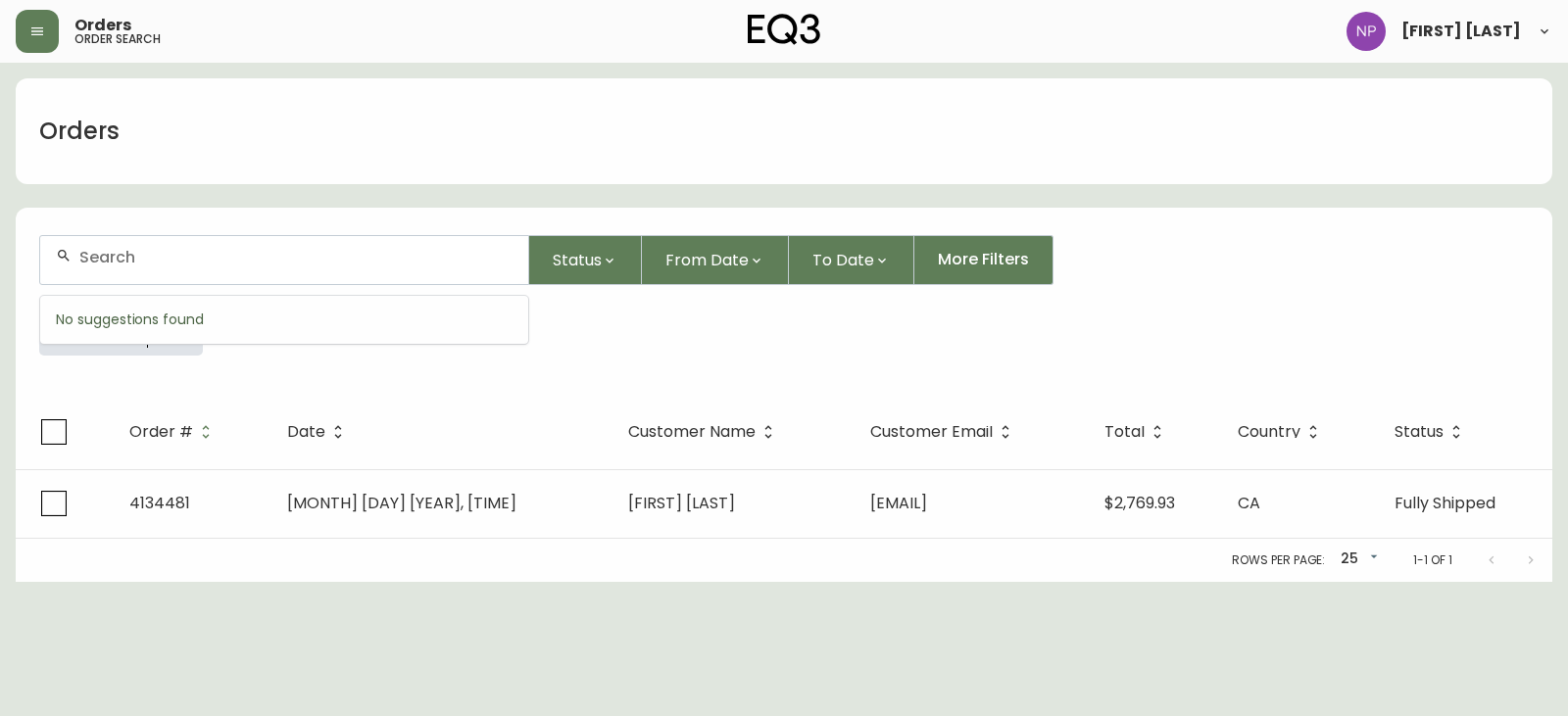 click at bounding box center (296, 257) 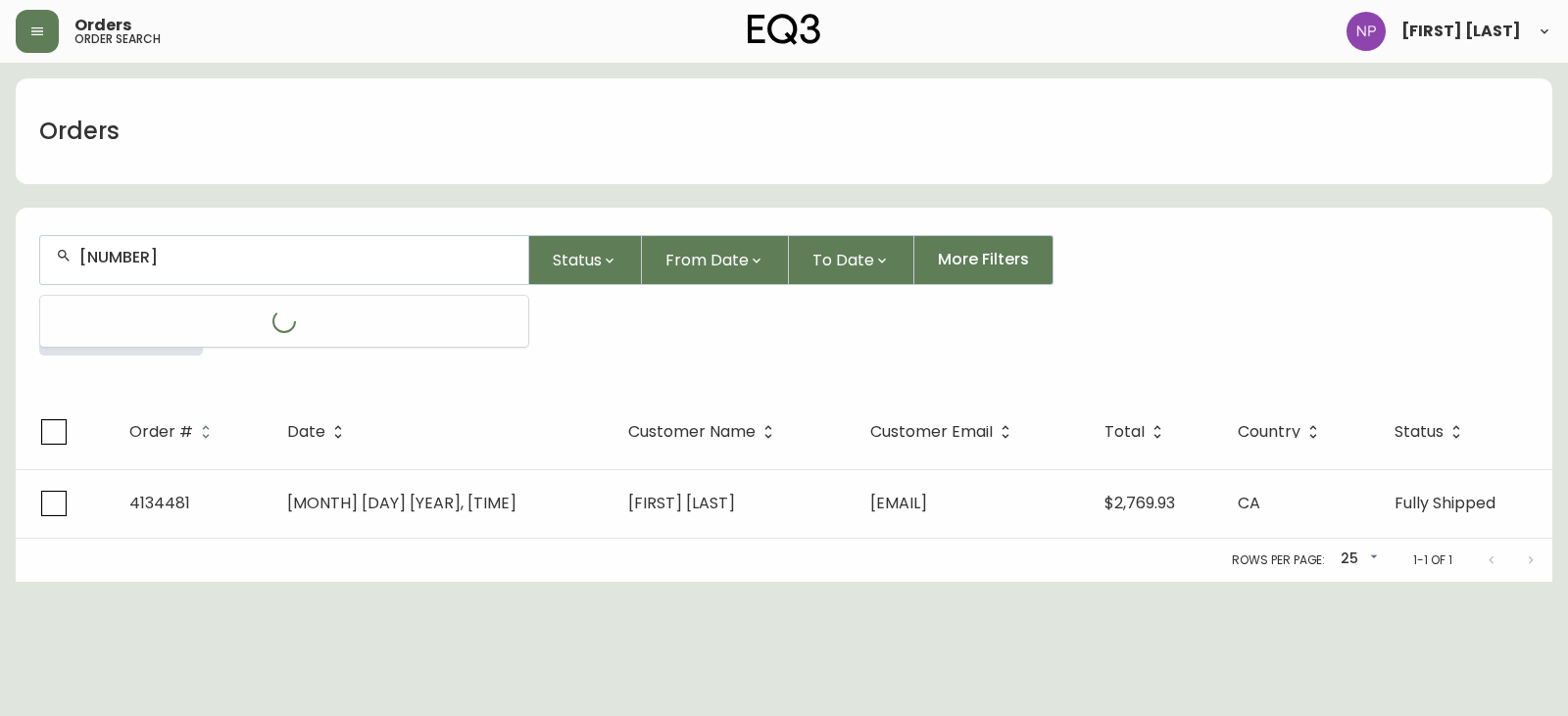 type on "[NUMBER]" 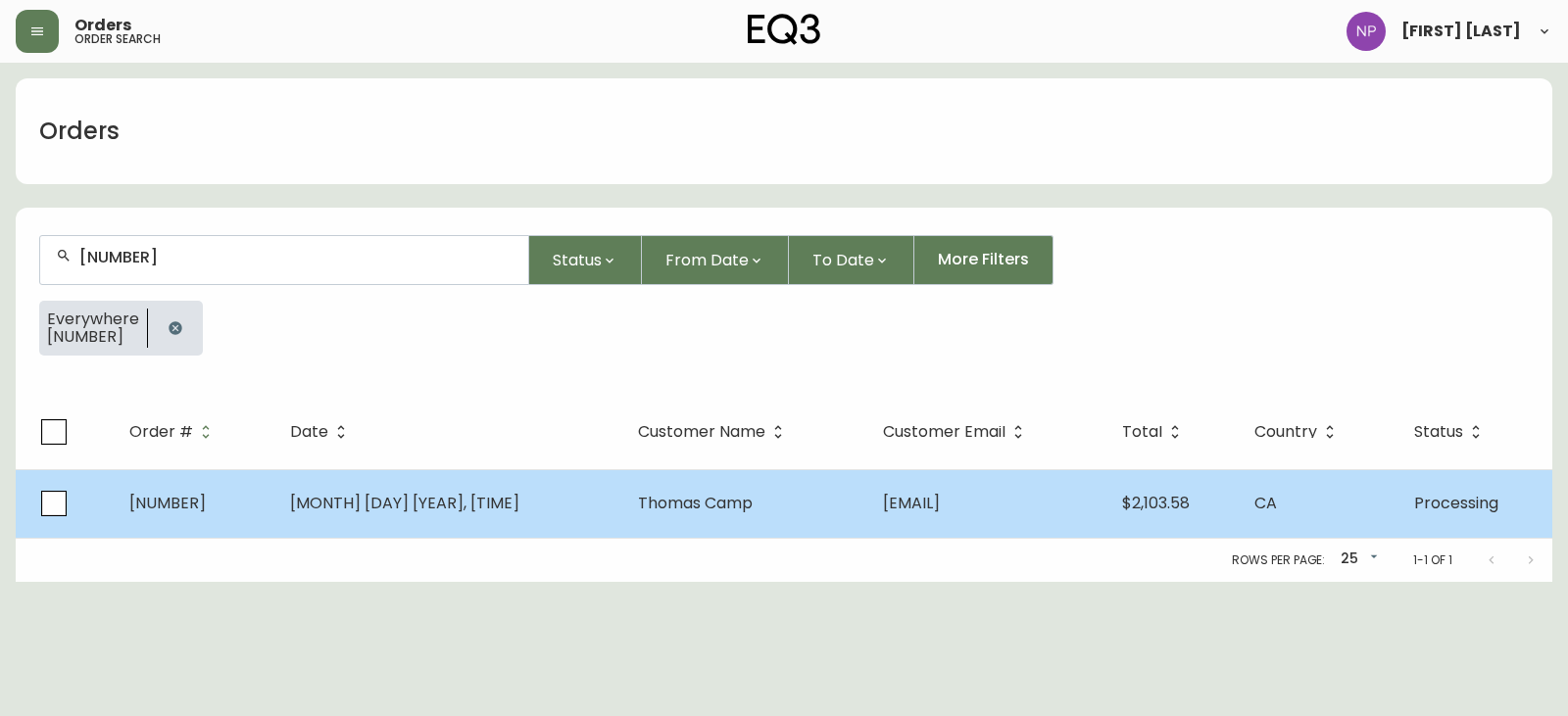 click on "Thomas Camp" at bounding box center (745, 503) 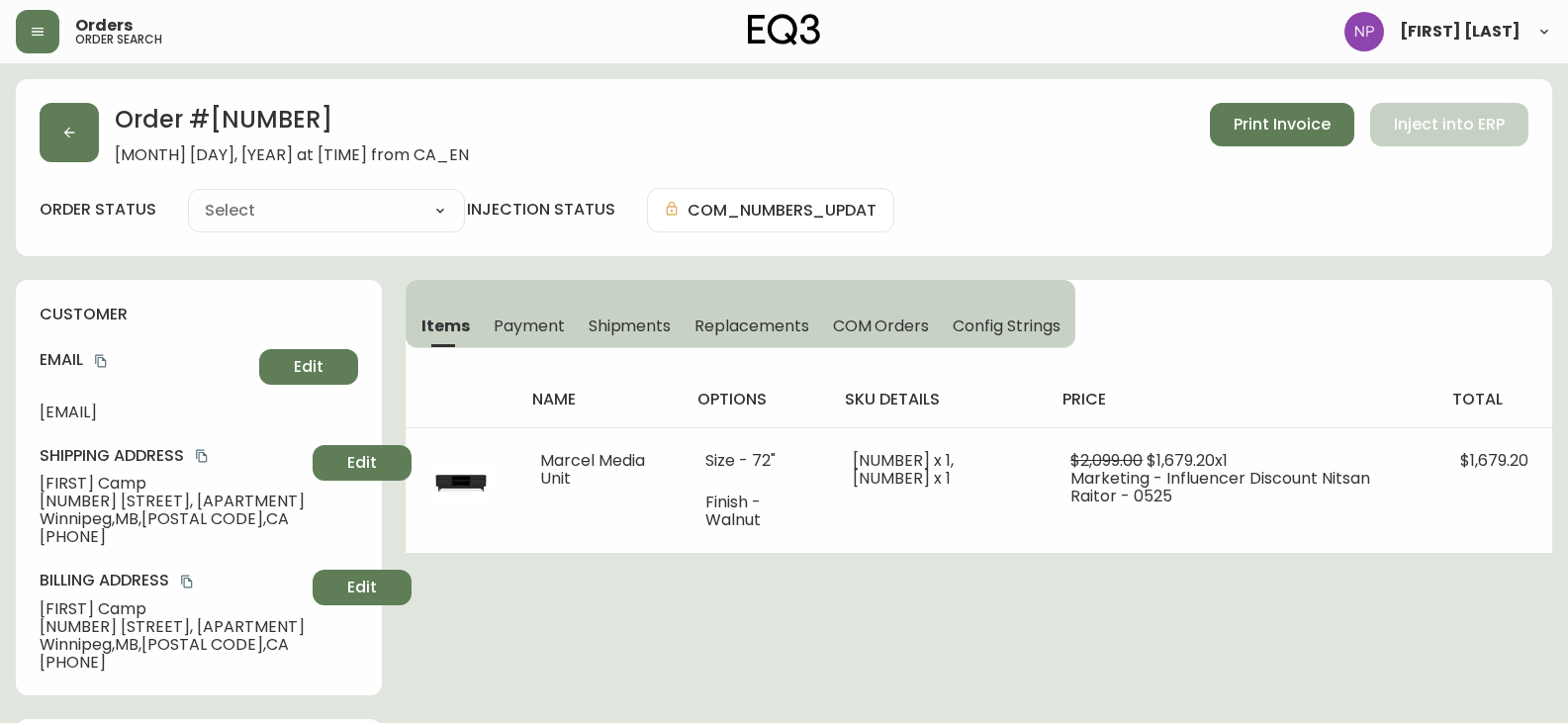 type on "Processing" 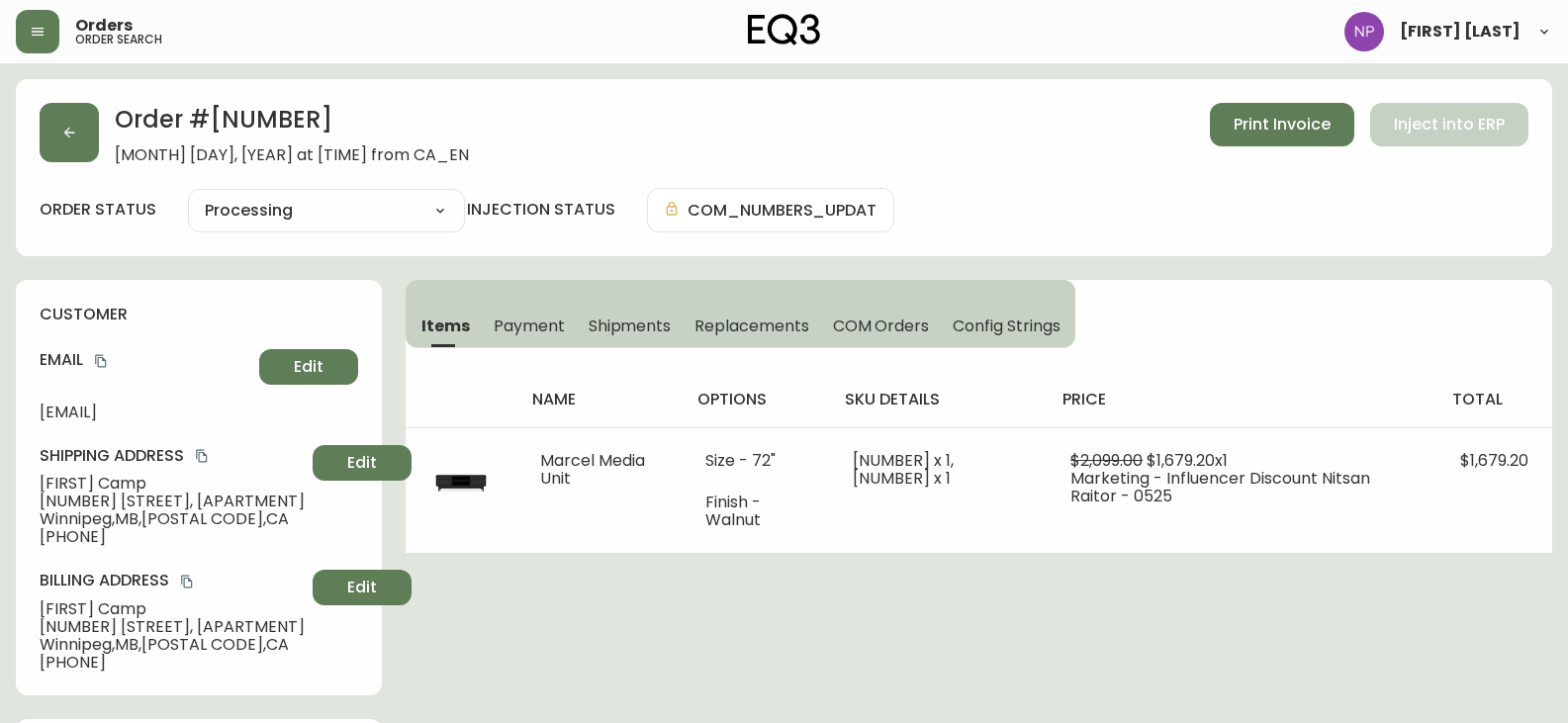 select on "PROCESSING" 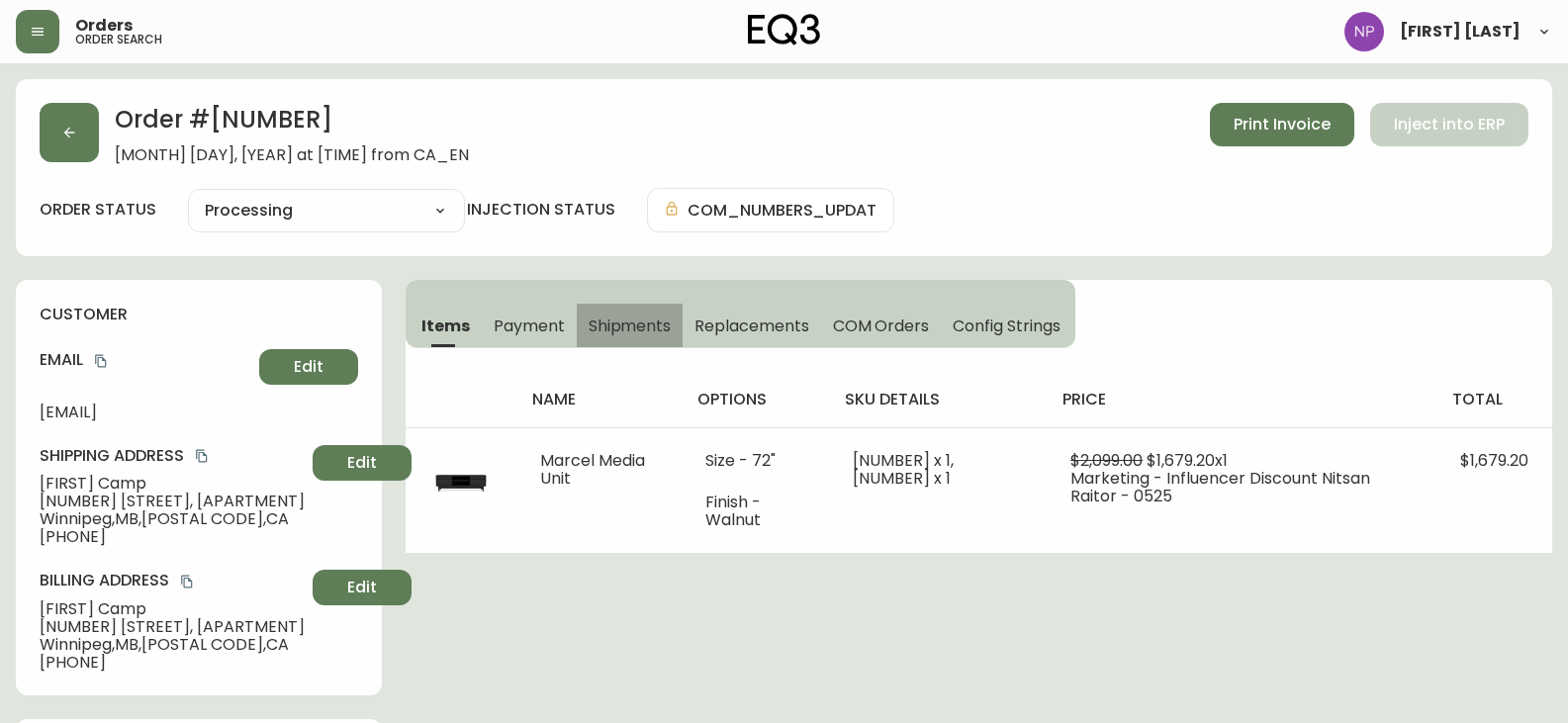 click on "Shipments" at bounding box center [630, 325] 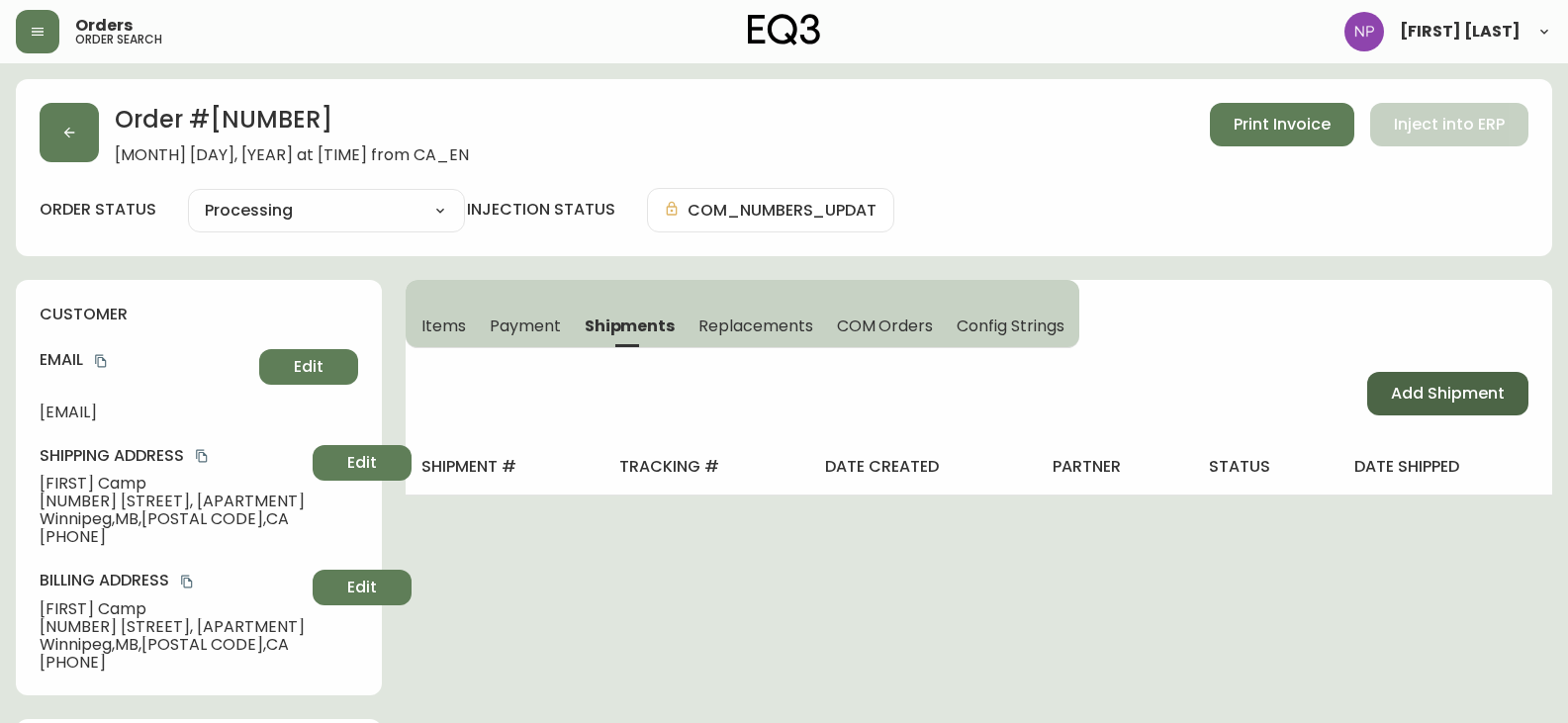 click on "Add Shipment" at bounding box center (1447, 394) 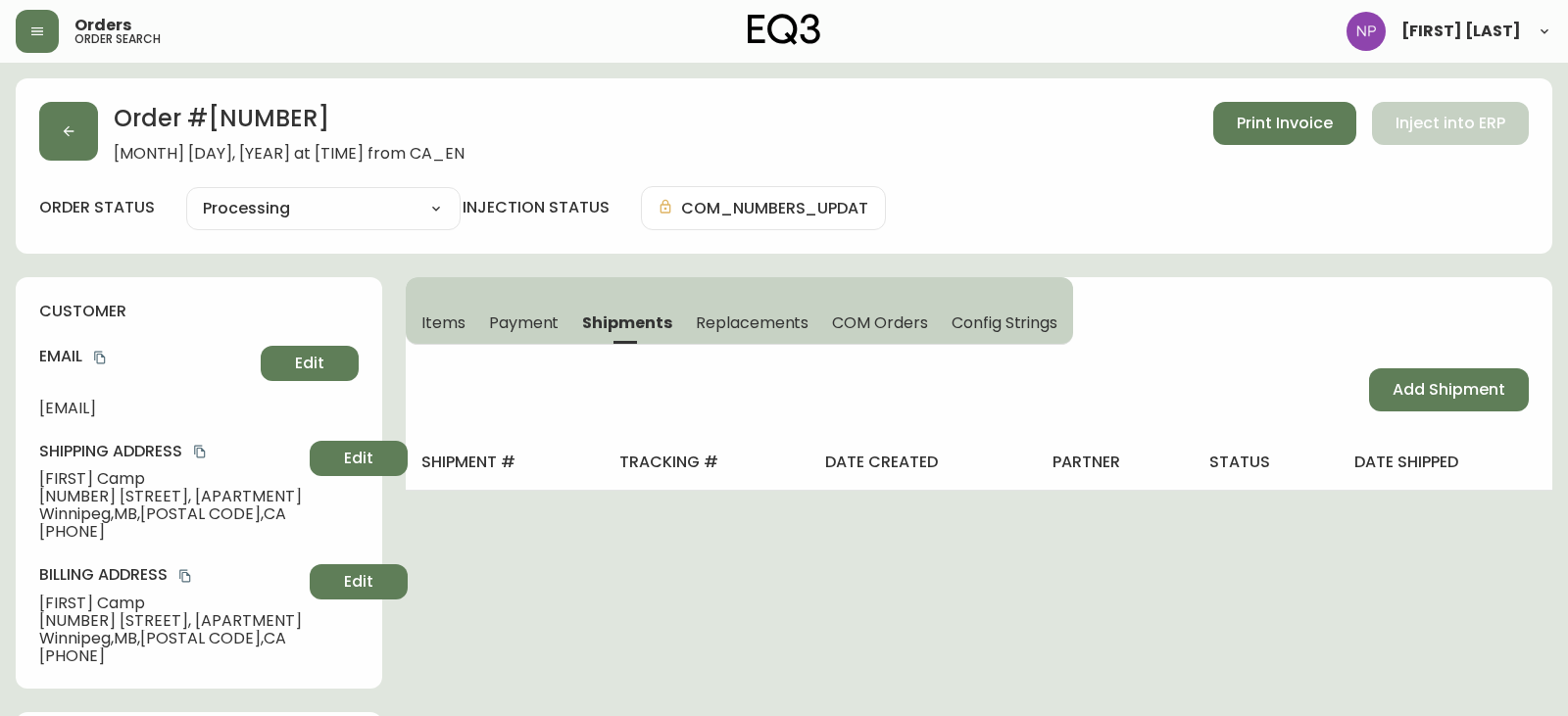select on "PENDING" 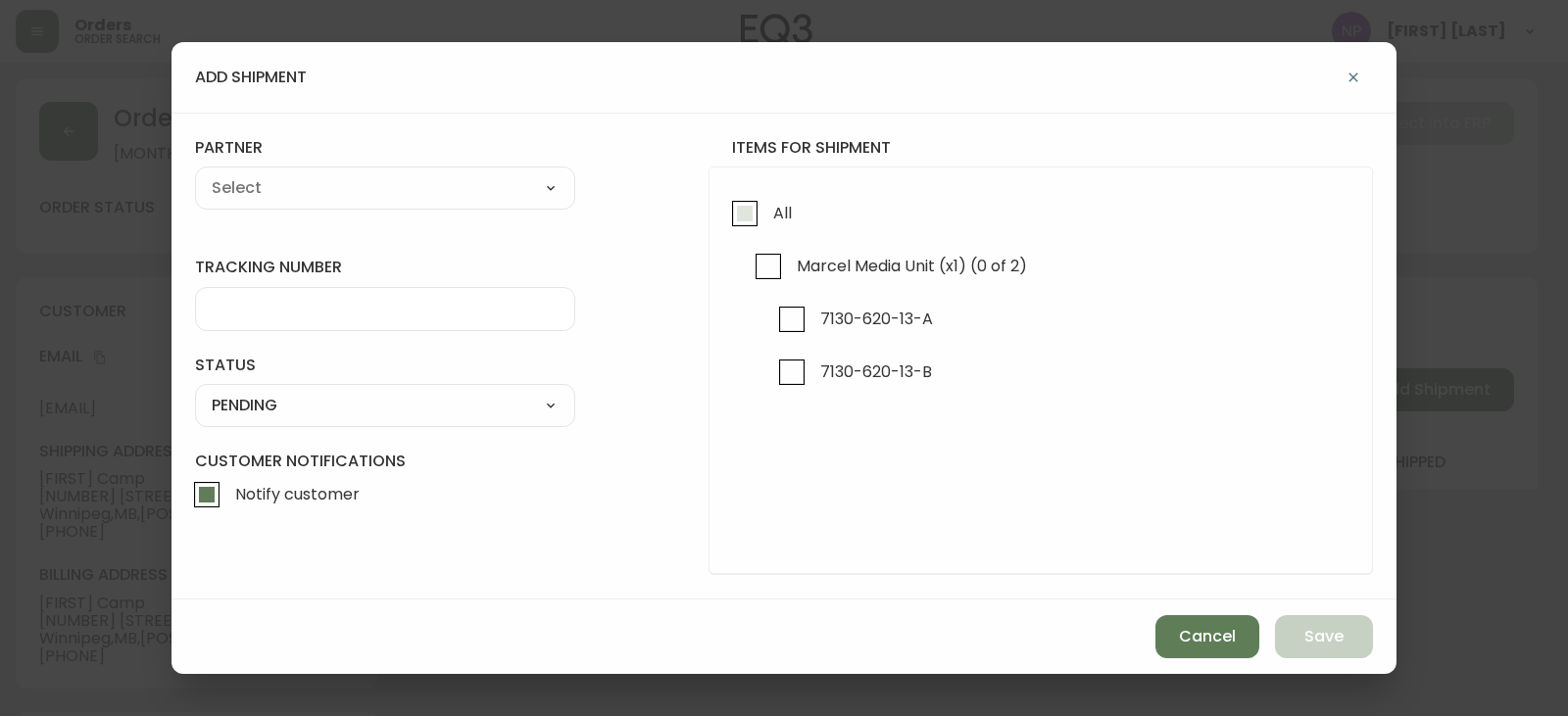click on "All" at bounding box center [745, 214] 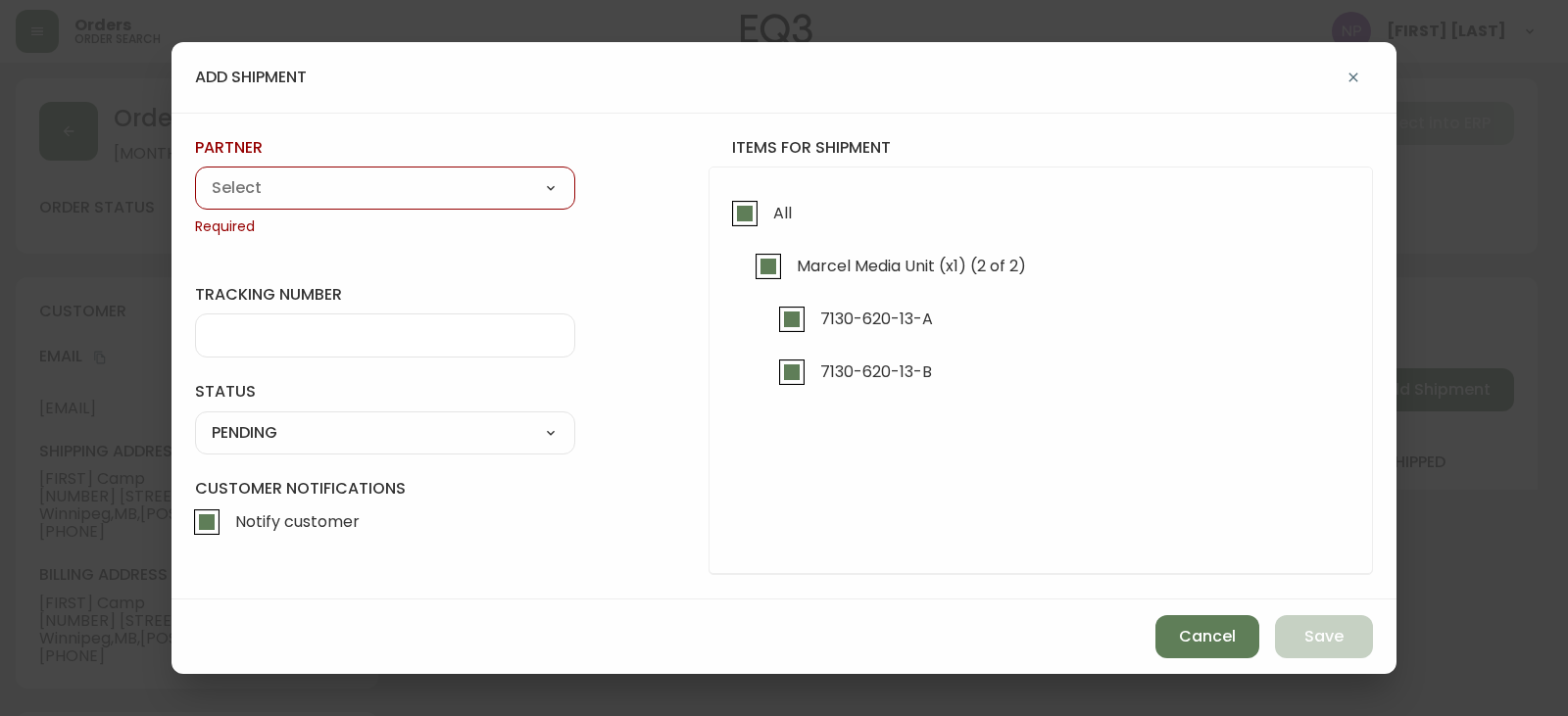 click on "A Move to Remember LLC ABF Freight Alero C.H. Robinson Canada Post CDS Ceva Logisitcs DELS DHL Encompass Logistics EQ3 EXPRESS INSTALLATION SERVICES FedEx FedEx US - Signature Required Gardewine Herman Miller High Energy Transport JB Hunt JC Movers LOGISTIC SPECIALTY FREIGHT Loll Designs Manitoulin Transport Metro Last Mile MoveMate Overland West PFS Portobello Home R&N Trucking Ltd. RXO Steinman Transportation Ltd. Transource Freightways Transport Guy Lajeunesse TST Overland UPS Western Logisitcs" at bounding box center (385, 188) 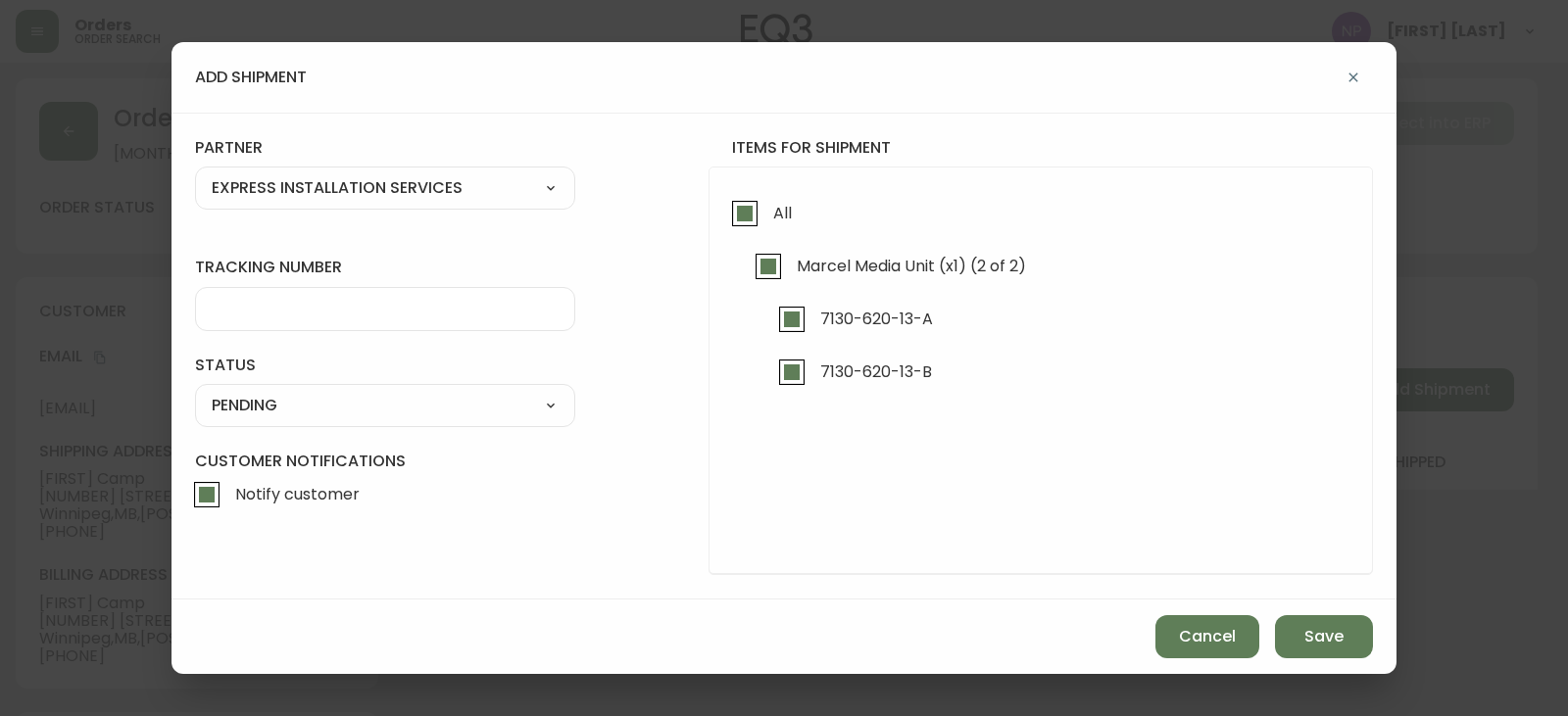 click on "A Move to Remember LLC ABF Freight Alero C.H. Robinson Canada Post CDS Ceva Logisitcs DELS DHL Encompass Logistics EQ3 EXPRESS INSTALLATION SERVICES FedEx FedEx US - Signature Required Gardewine Herman Miller High Energy Transport JB Hunt JC Movers LOGISTIC SPECIALTY FREIGHT Loll Designs Manitoulin Transport Metro Last Mile MoveMate Overland West PFS Portobello Home R&N Trucking Ltd. RXO Steinman Transportation Ltd. Transource Freightways Transport Guy Lajeunesse TST Overland UPS Western Logisitcs" at bounding box center (385, 188) 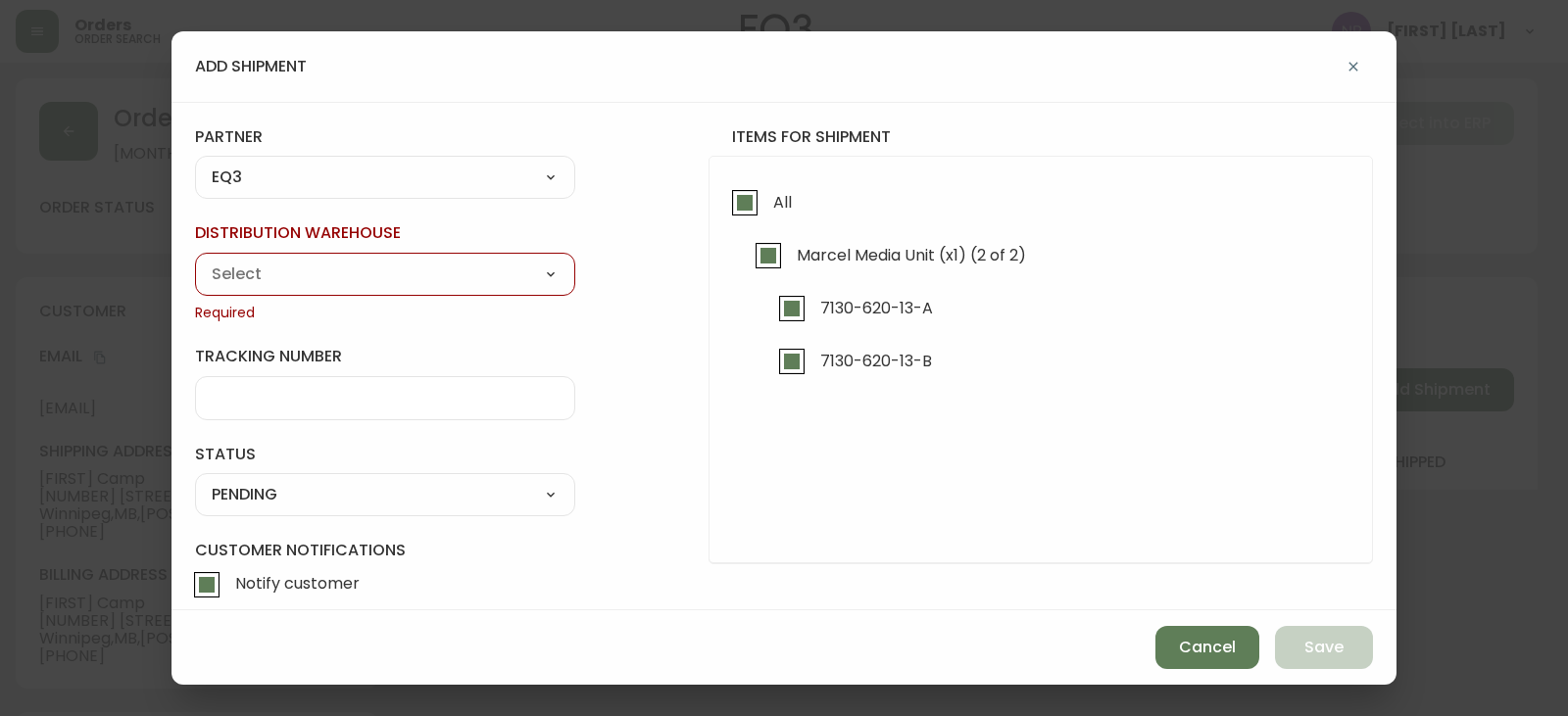 click on "Calgary Warehouse GTA Distribution Center Mont-Royal Distribution Center Ottawa Warehouse Polo Park Warehouse Vancouver Warehouse" at bounding box center (385, 274) 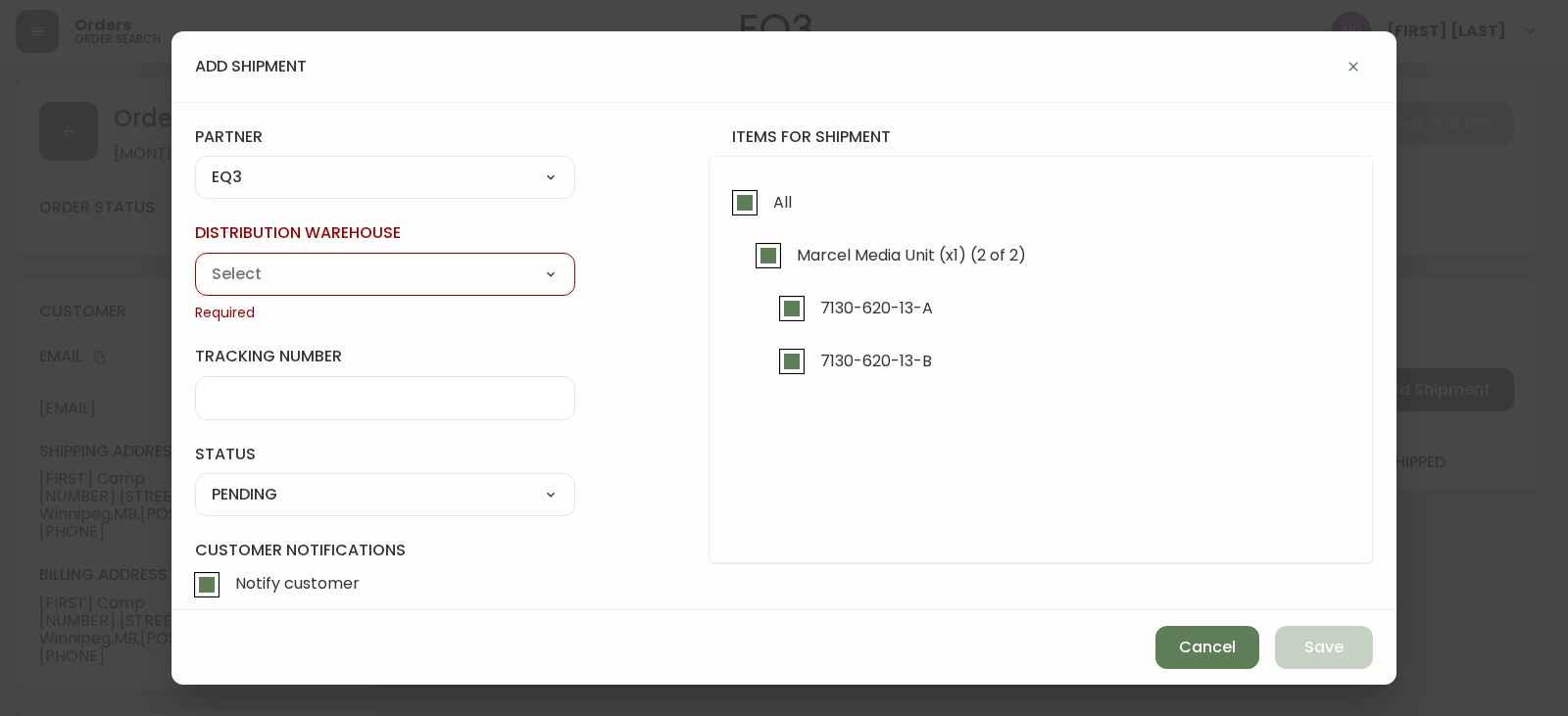 select on "ck98uz8nb00023kl9agli5rk9" 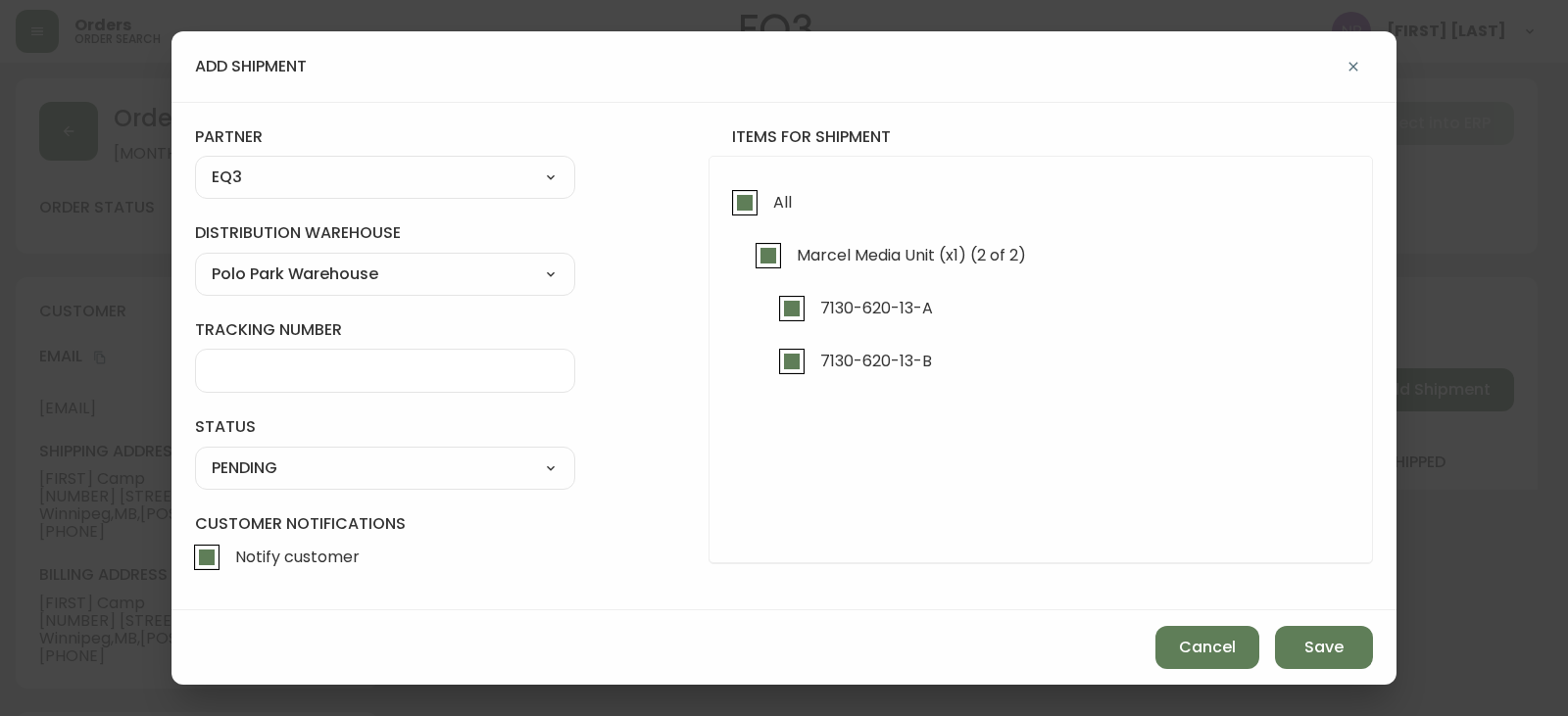 click on "SHIPPED PENDING CANCELLED" at bounding box center [385, 468] 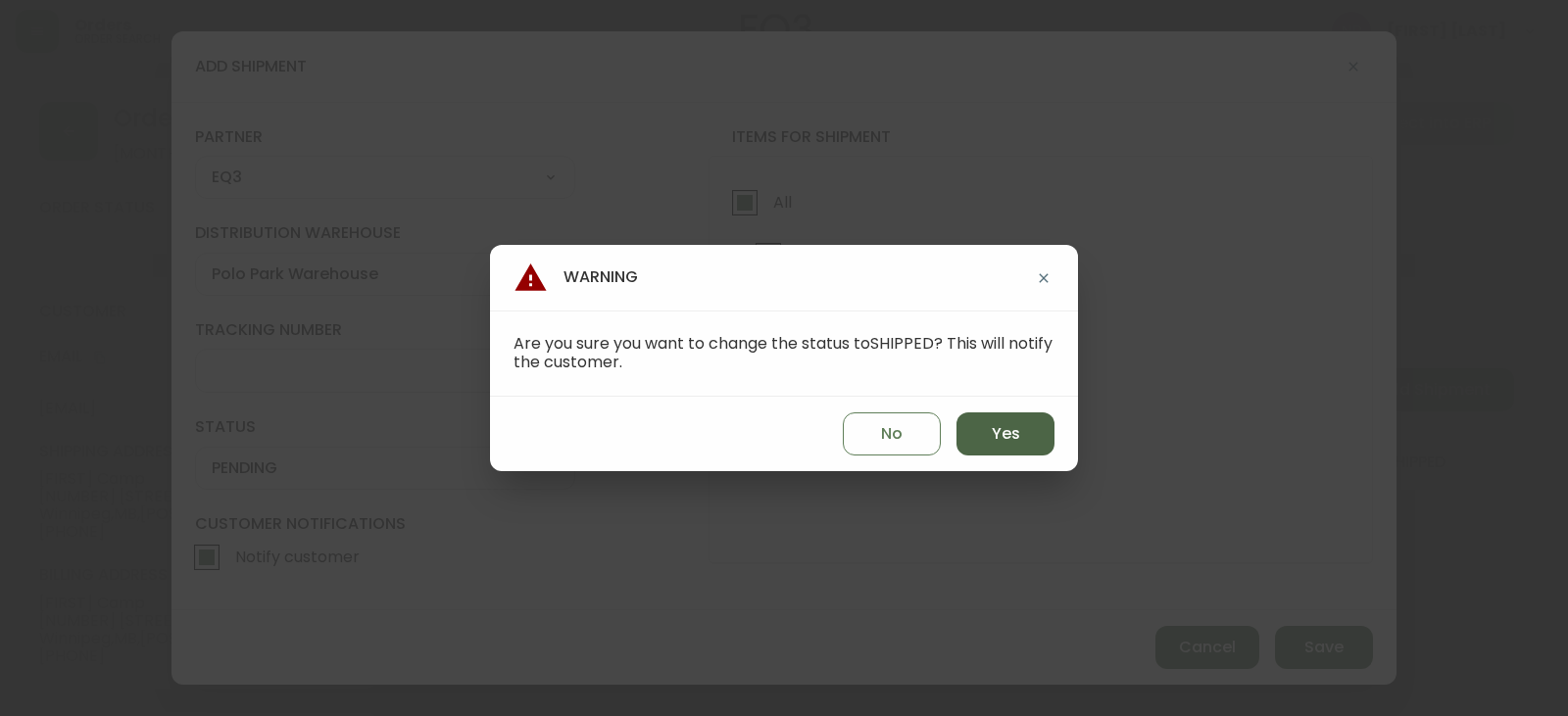 click on "Yes" at bounding box center (1005, 434) 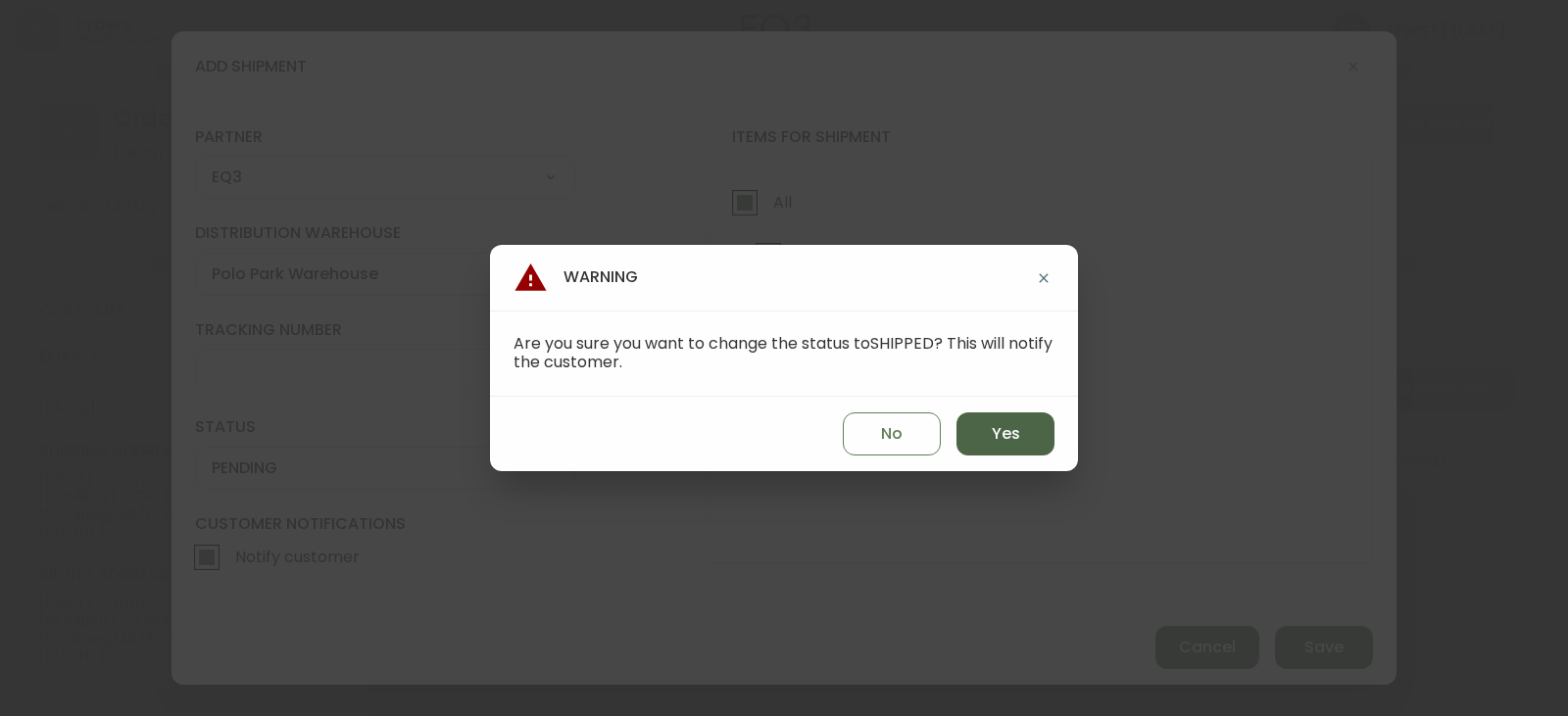 type on "SHIPPED" 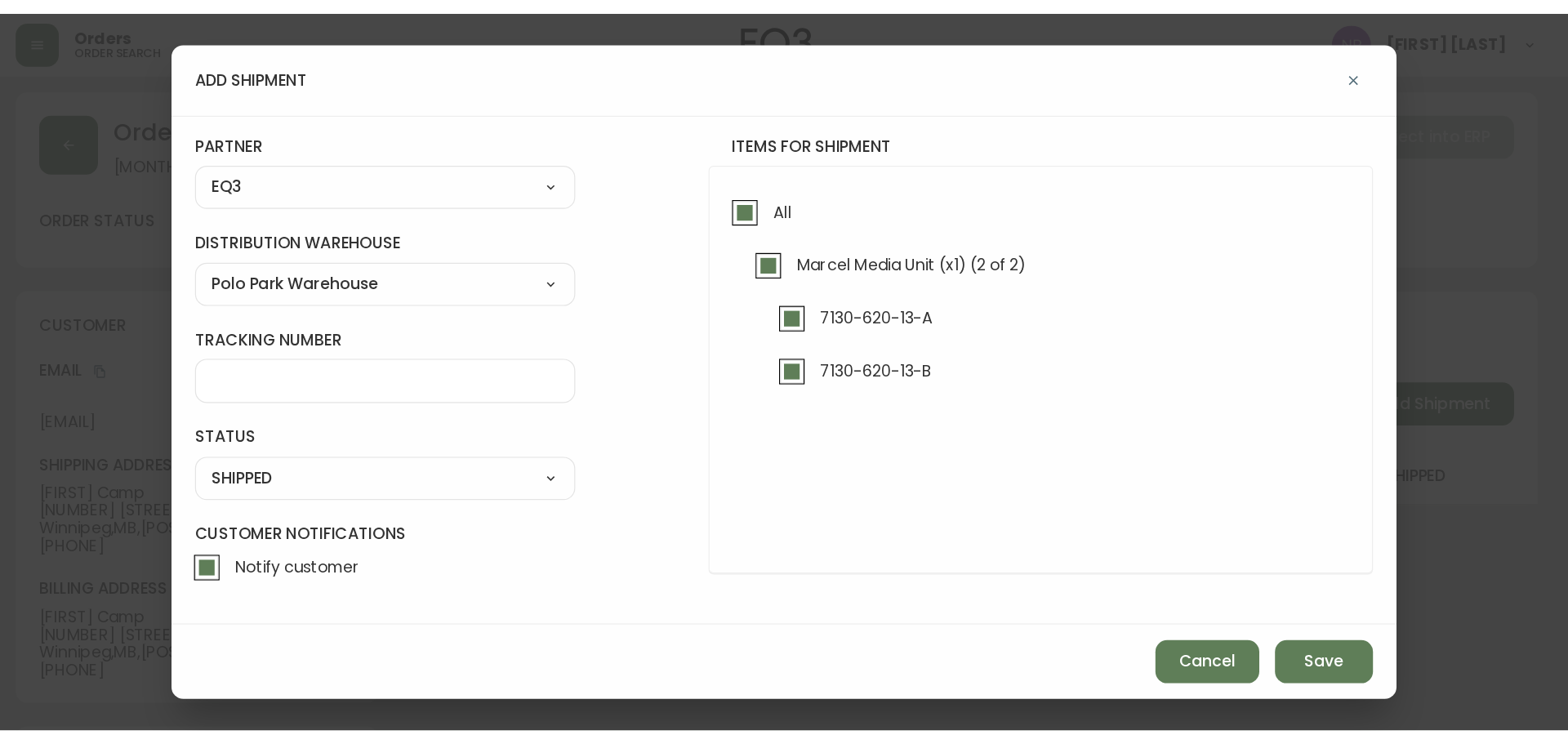 scroll, scrollTop: 0, scrollLeft: 0, axis: both 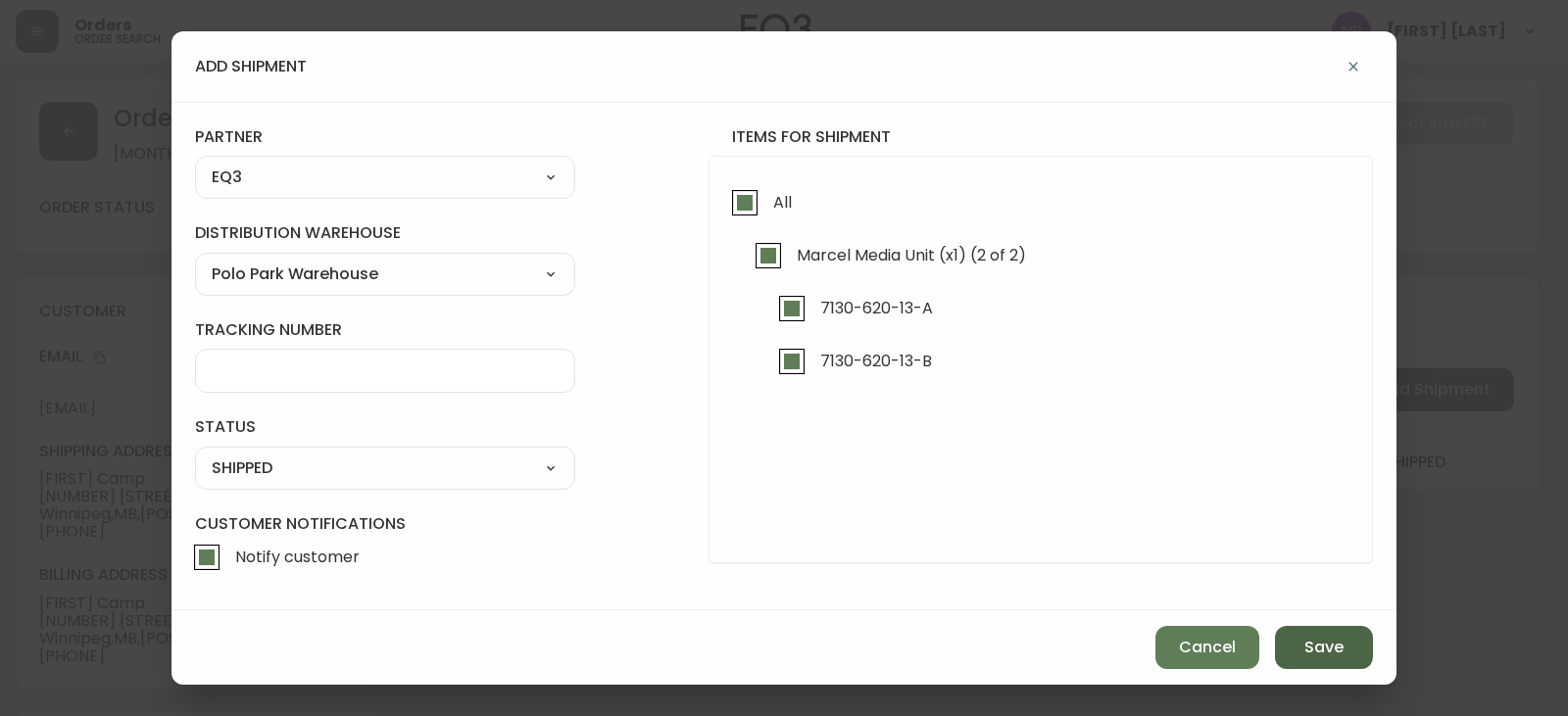 click on "Save" at bounding box center [1324, 647] 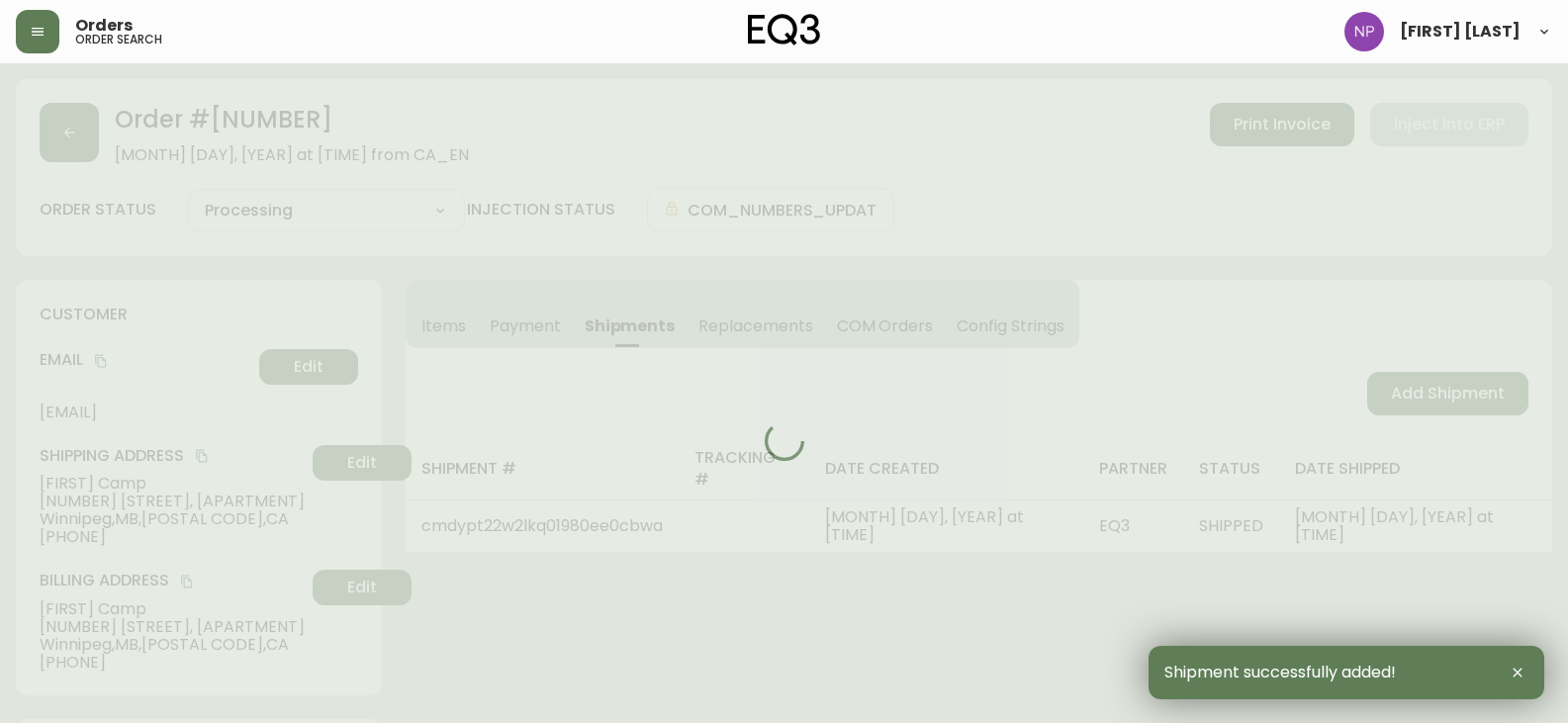 type on "Fully Shipped" 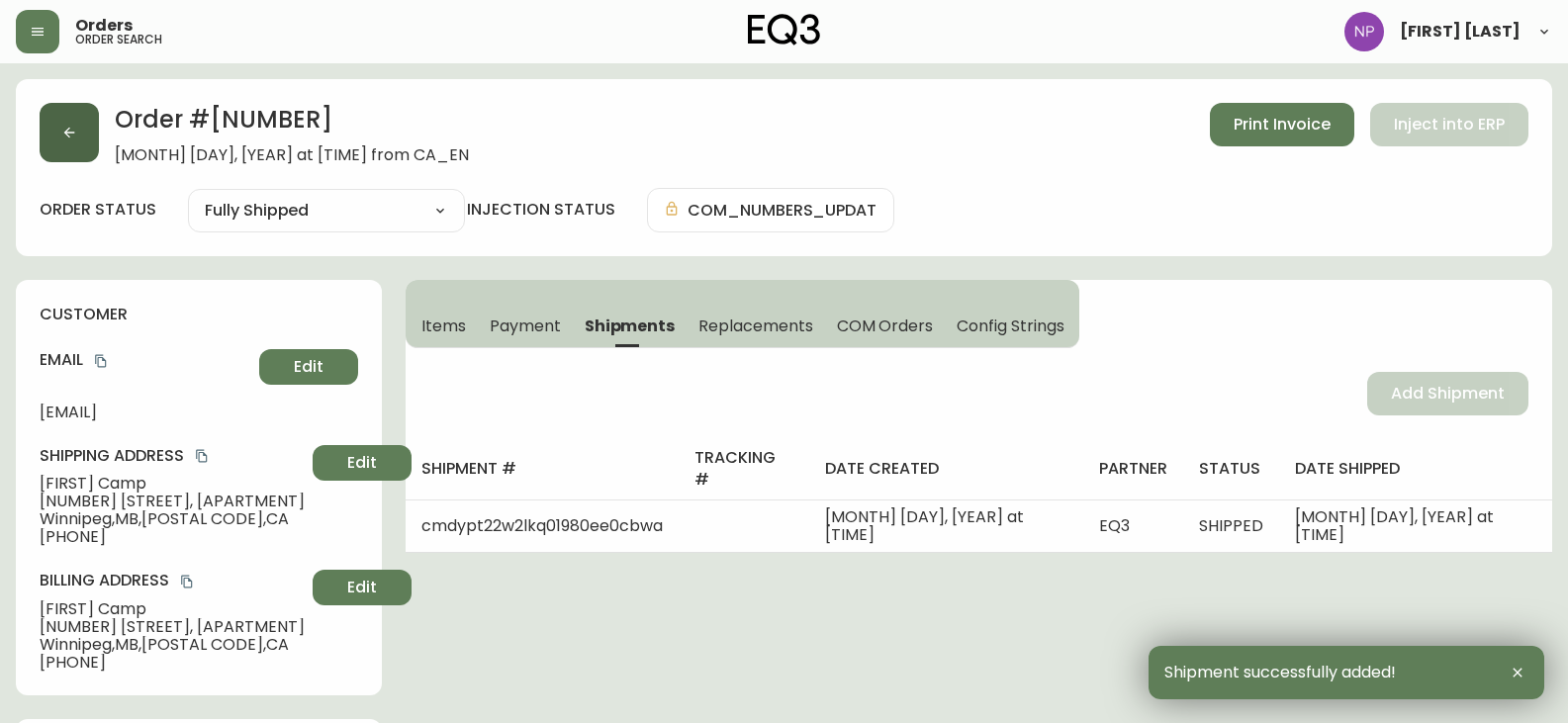 click at bounding box center (69, 133) 